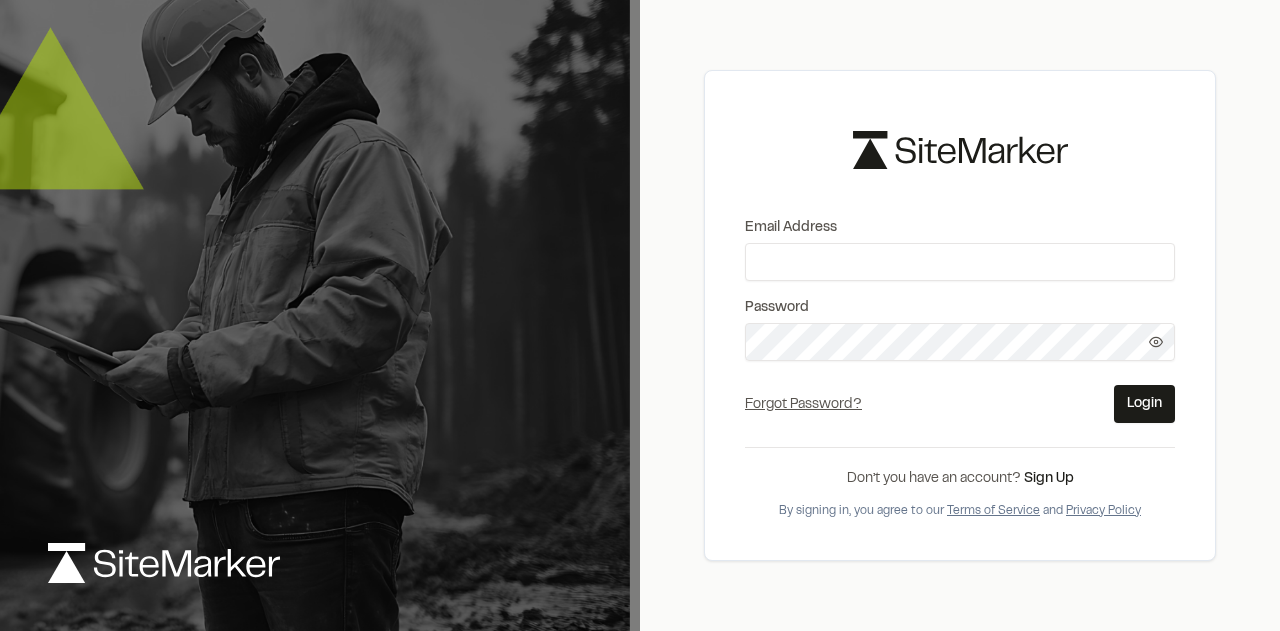 scroll, scrollTop: 0, scrollLeft: 0, axis: both 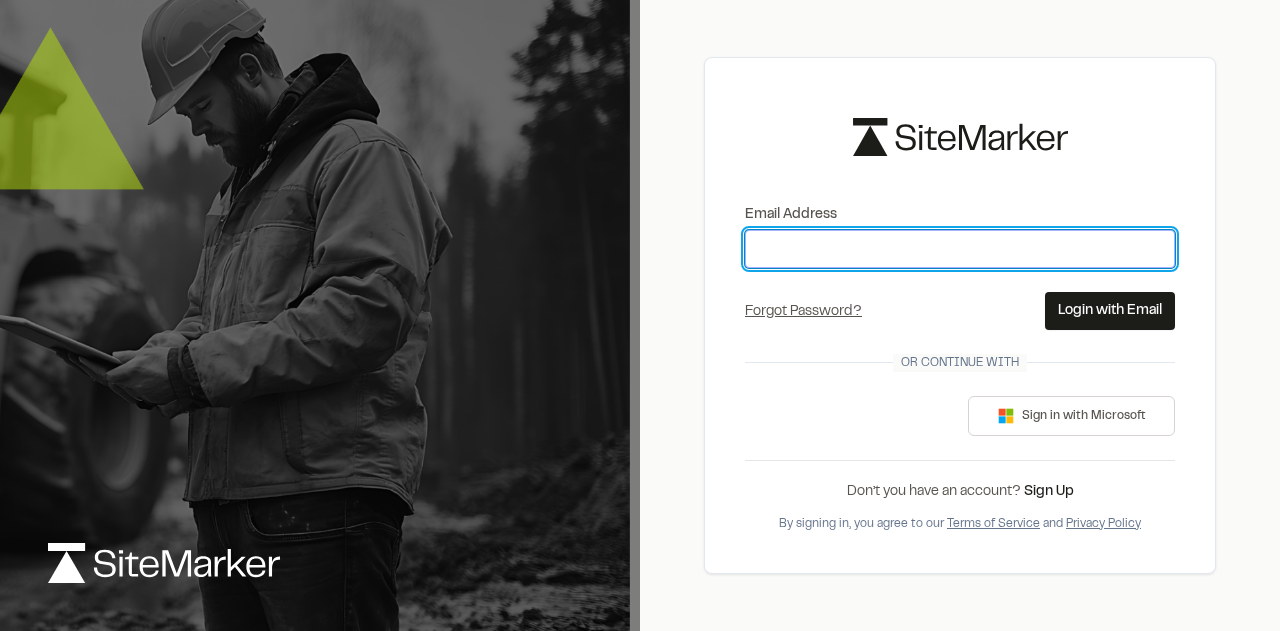 type on "**********" 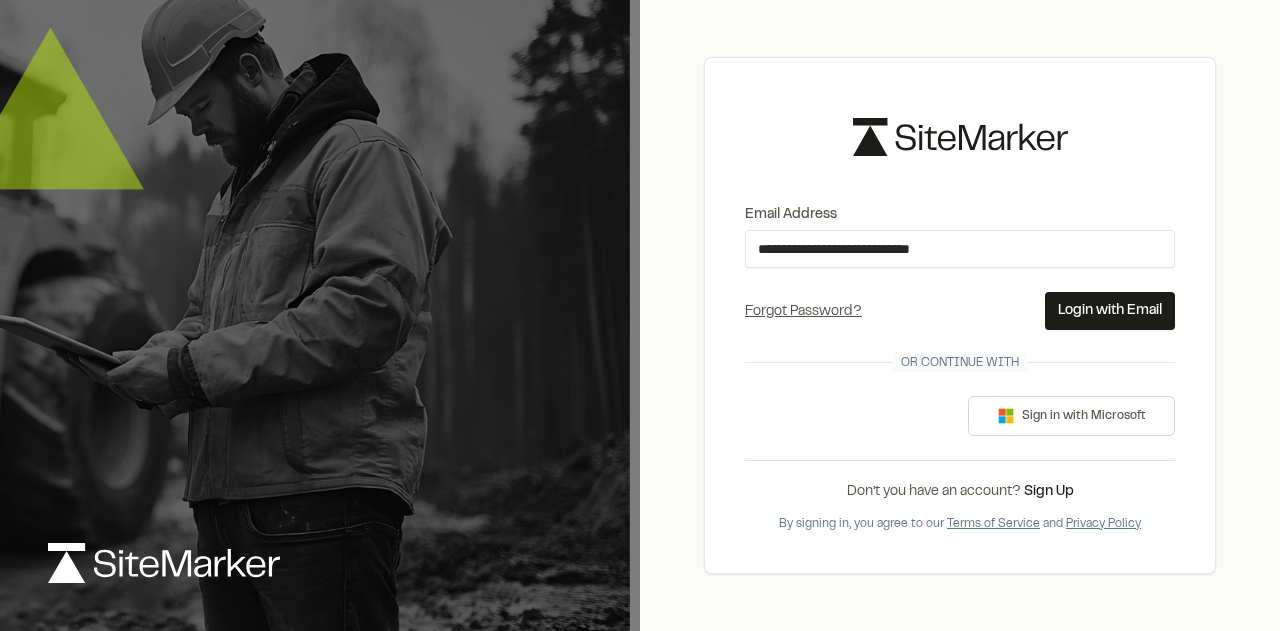 click on "Login with Email" at bounding box center (1110, 311) 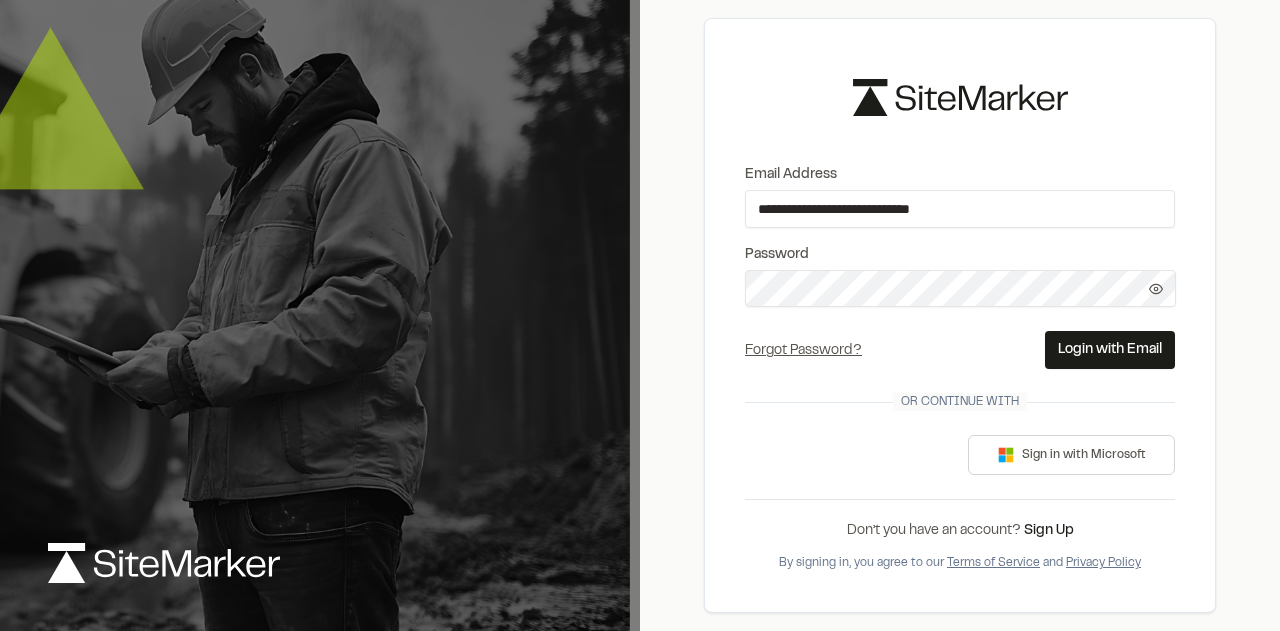click on "Login with Email" at bounding box center [1110, 350] 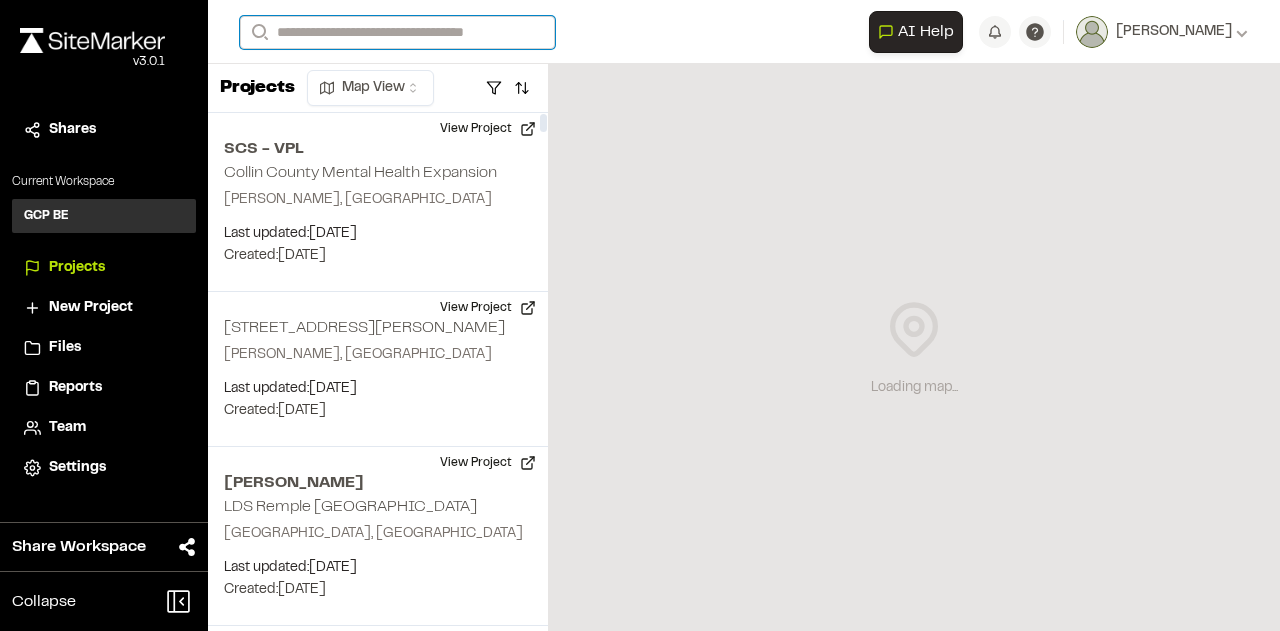 click on "Search" at bounding box center [397, 32] 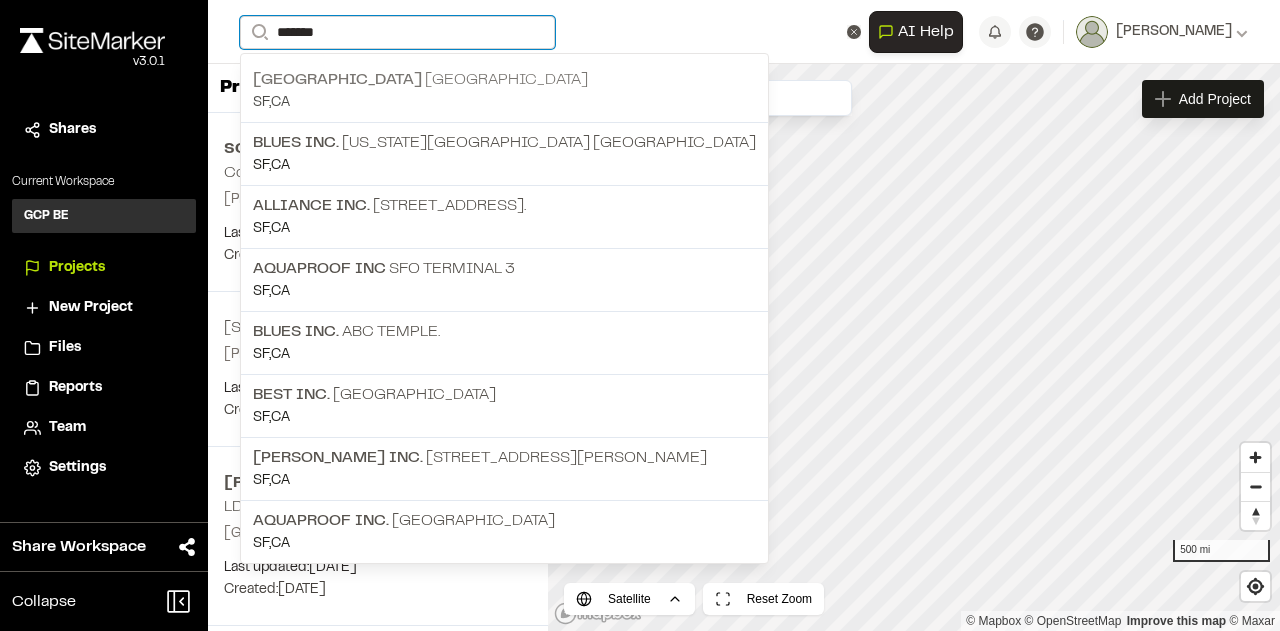 type on "*******" 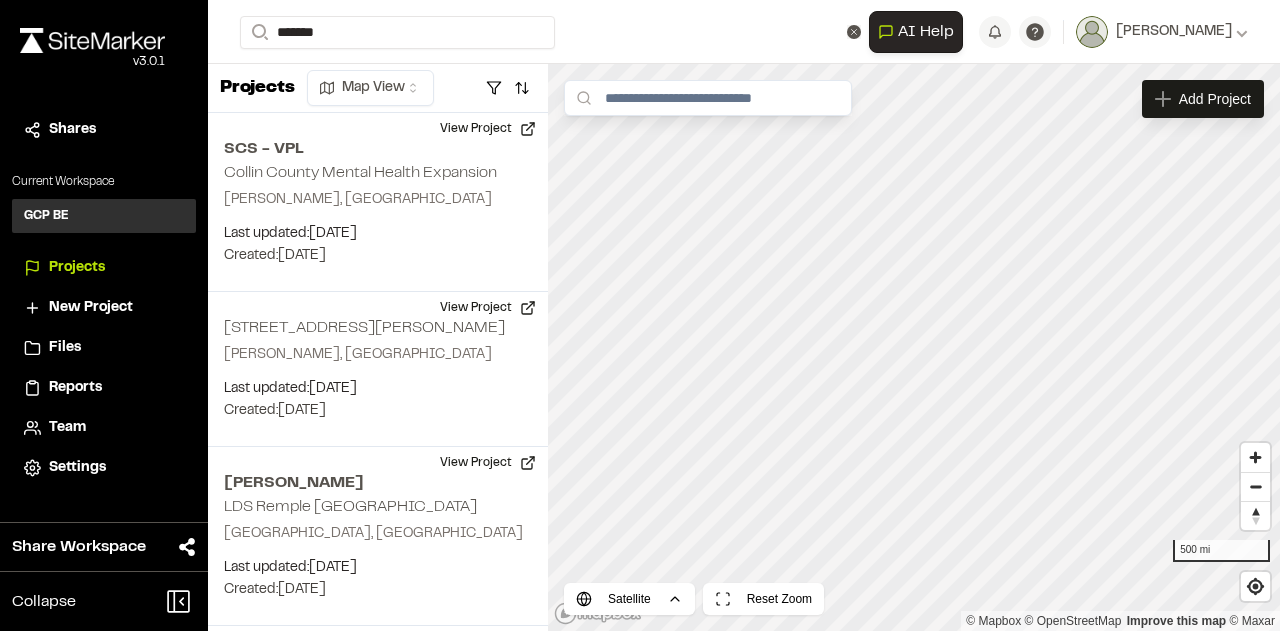click on "SF ,  [GEOGRAPHIC_DATA]" at bounding box center [504, 103] 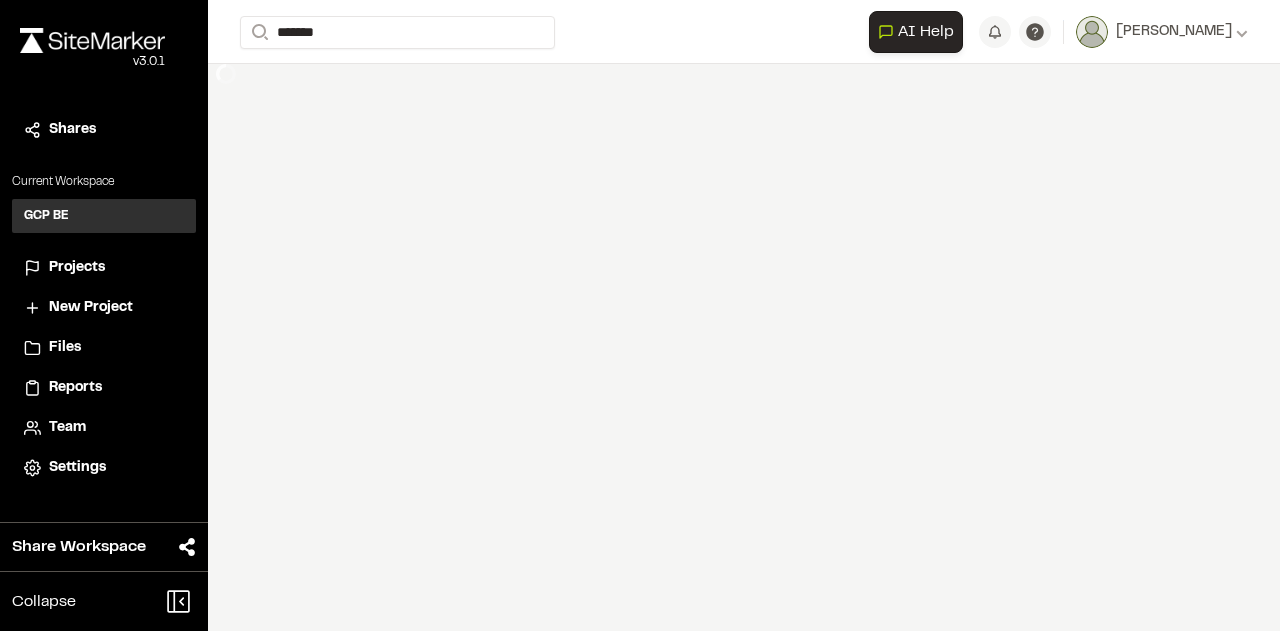 type 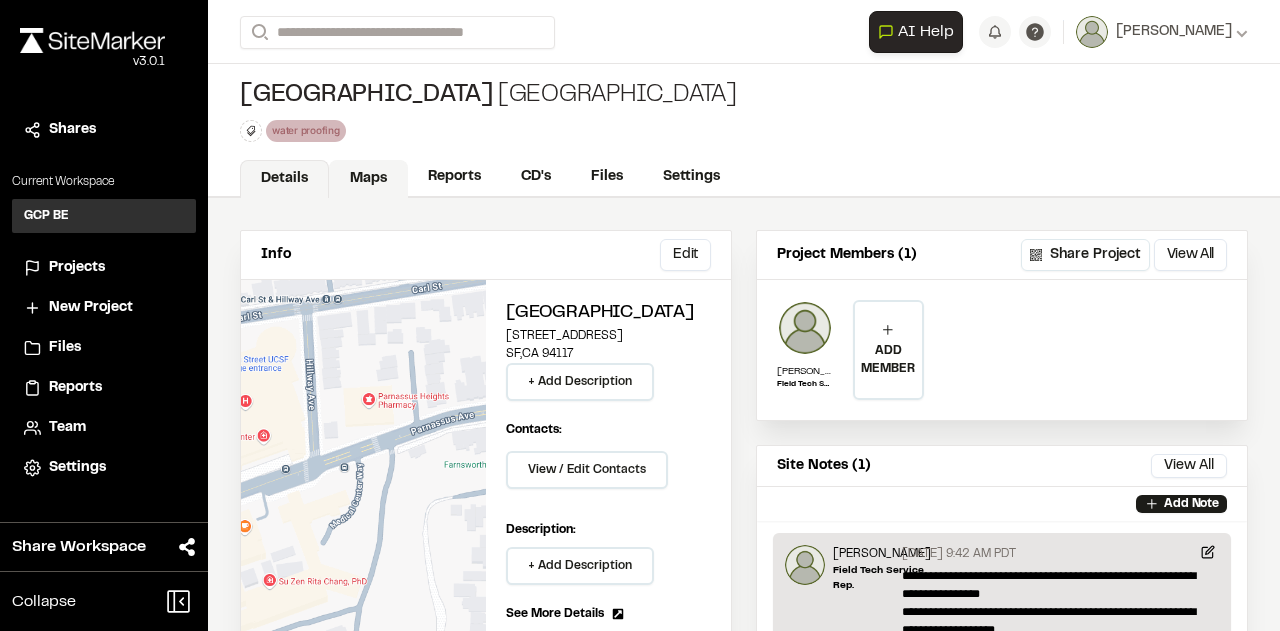 click on "Maps" at bounding box center (368, 179) 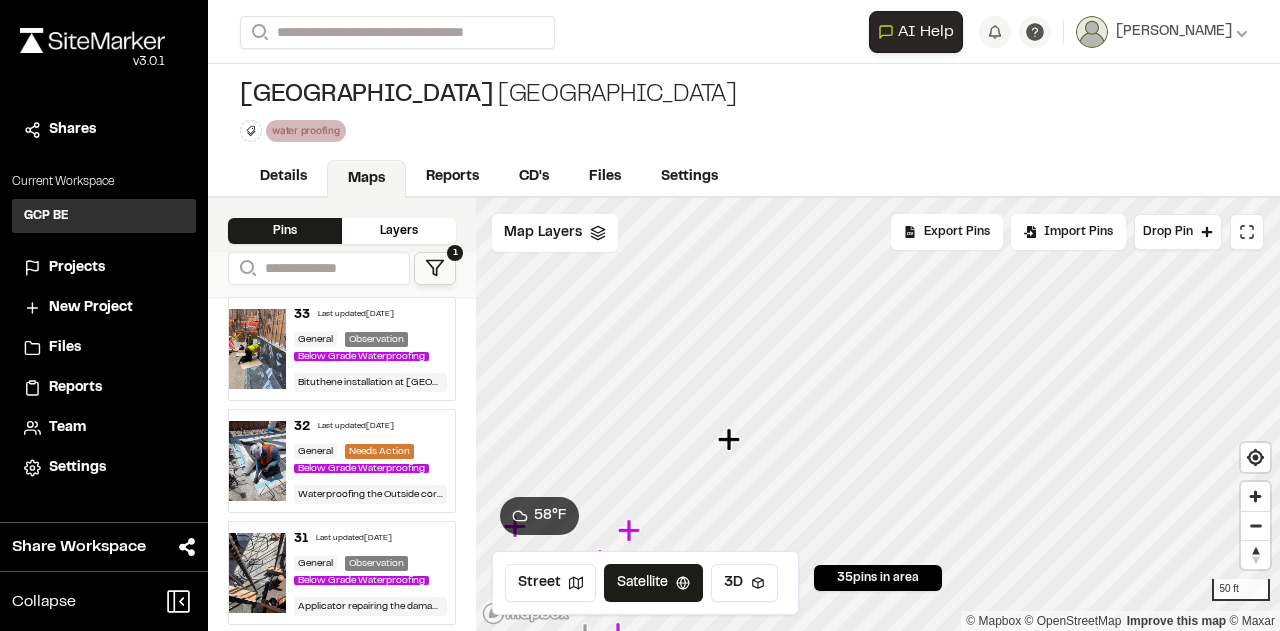 scroll, scrollTop: 300, scrollLeft: 0, axis: vertical 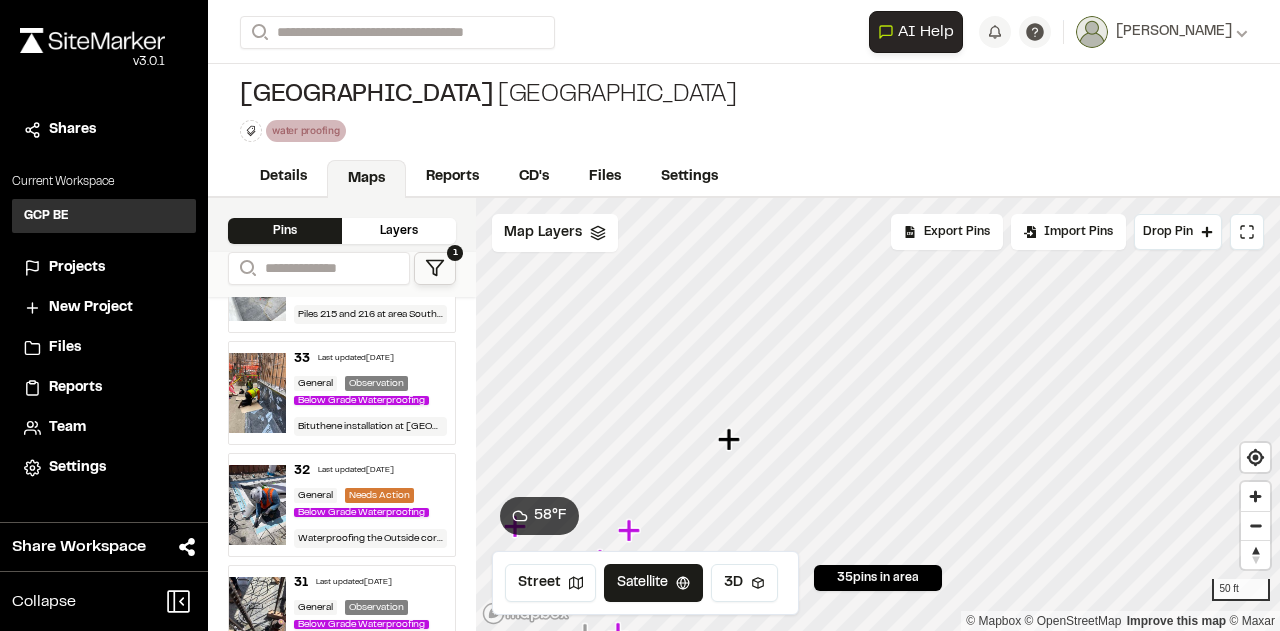 click on "33 Last updated  [DATE] General Observation Below Grade Waterproofing Bituthene installation at [GEOGRAPHIC_DATA] at Area 2:
A. Application of Bituthene membrane at footings and foundation walls of Elevators at area 2 is underway.
B. Detailing of inside and outside corners of walls and footings are treated with extra detail membrane.
C. Area of install was reprimed to enhance bonding. See attached photos." at bounding box center (371, 393) 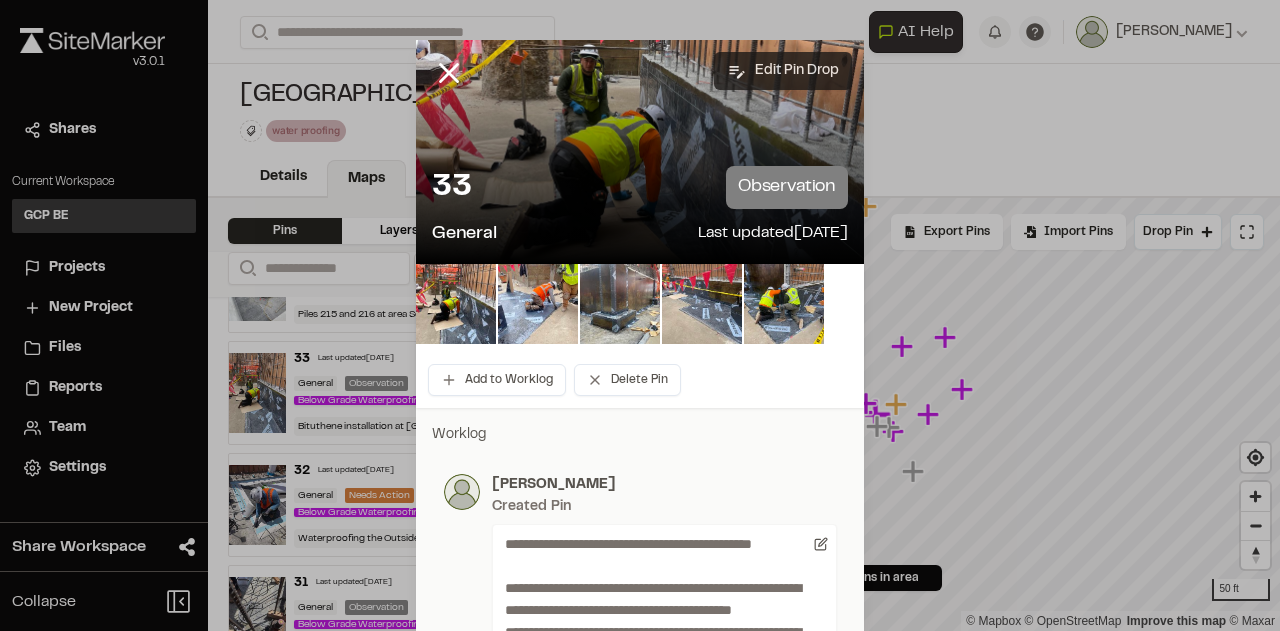 click on "Edit Pin Drop" at bounding box center [783, 71] 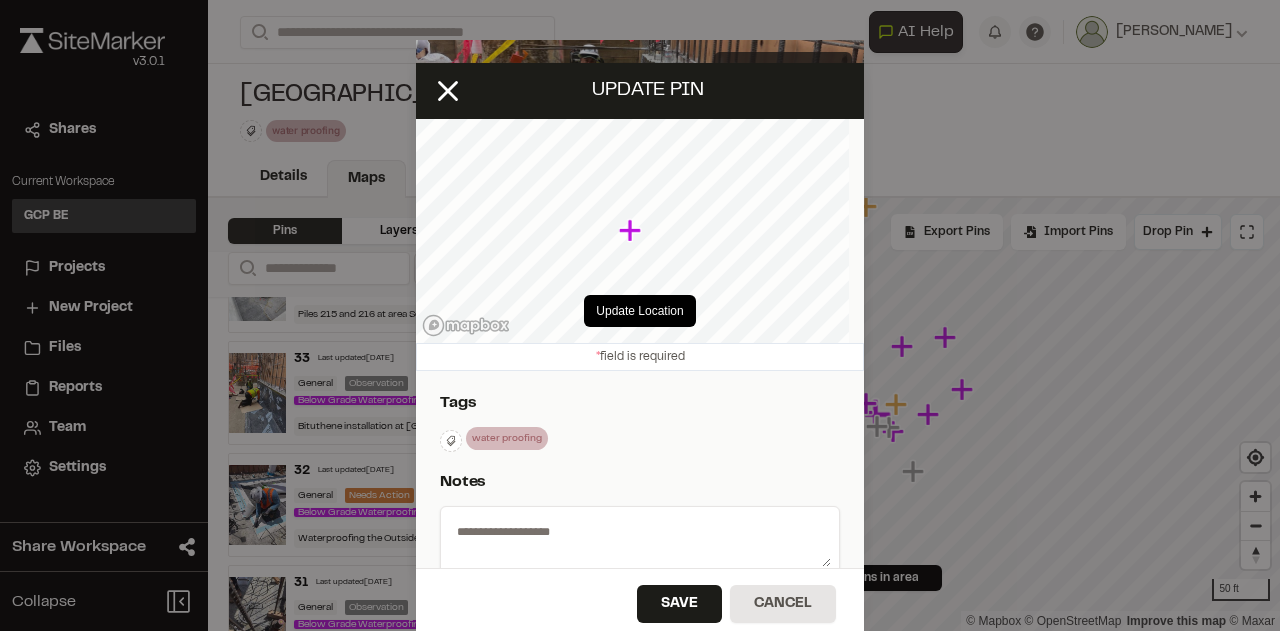 select on "****" 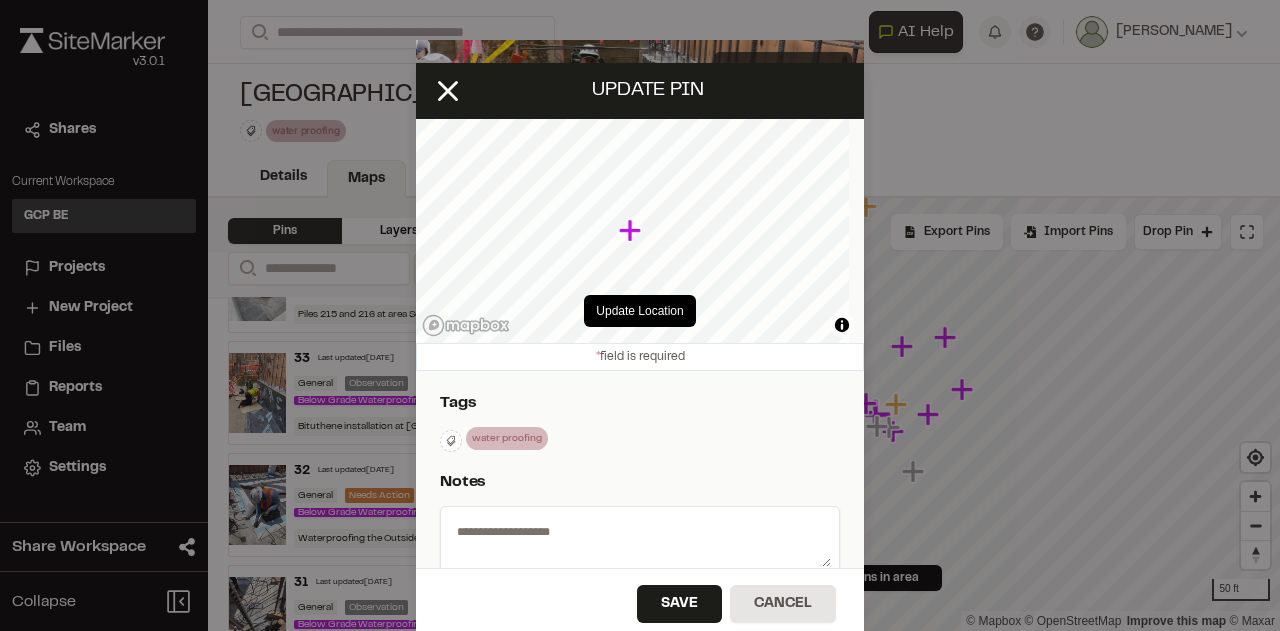 type on "**********" 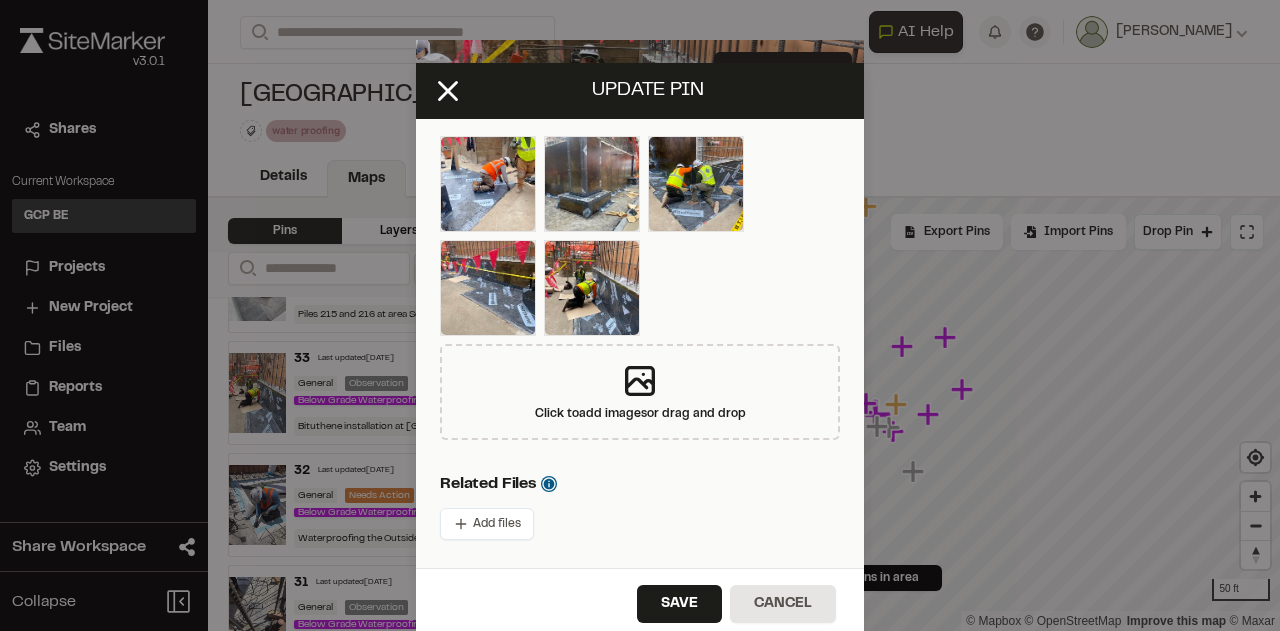 scroll, scrollTop: 200, scrollLeft: 0, axis: vertical 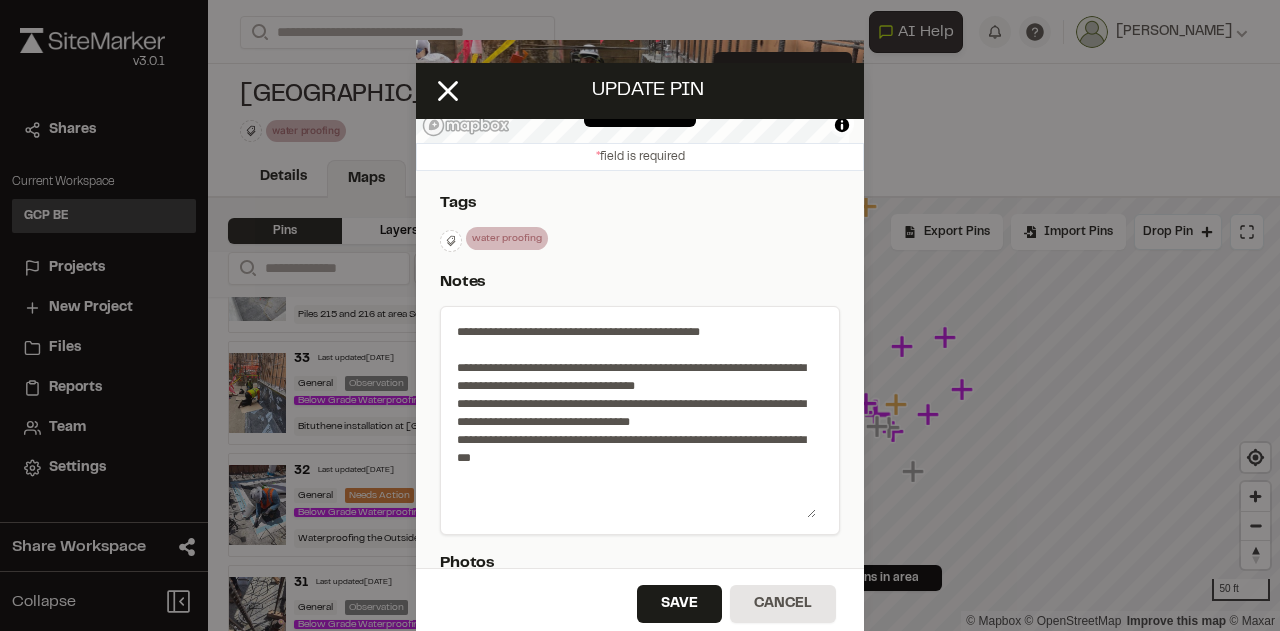 drag, startPoint x: 800, startPoint y: 363, endPoint x: 833, endPoint y: 515, distance: 155.54099 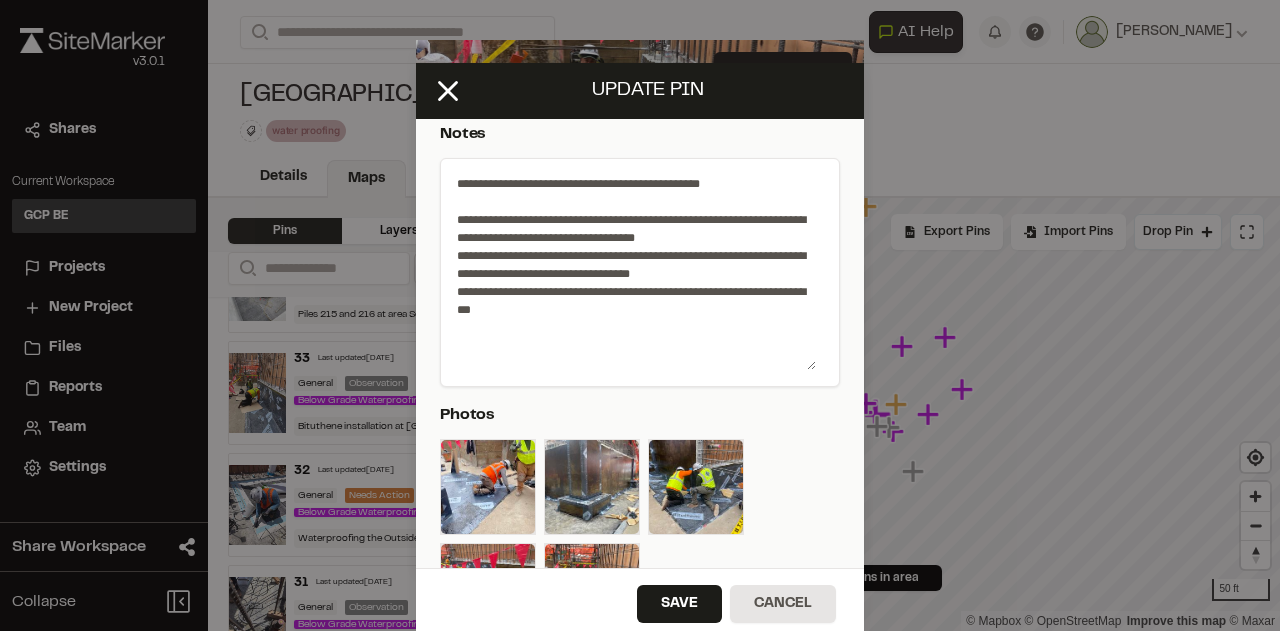 scroll, scrollTop: 400, scrollLeft: 0, axis: vertical 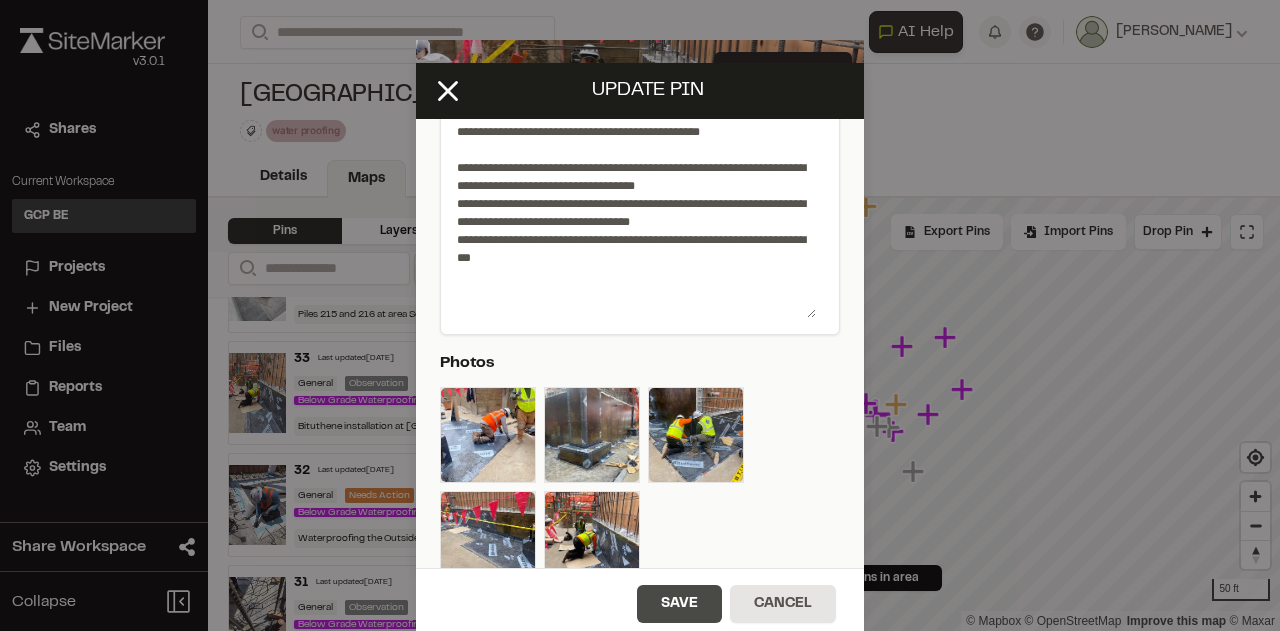 click on "Save" at bounding box center (679, 604) 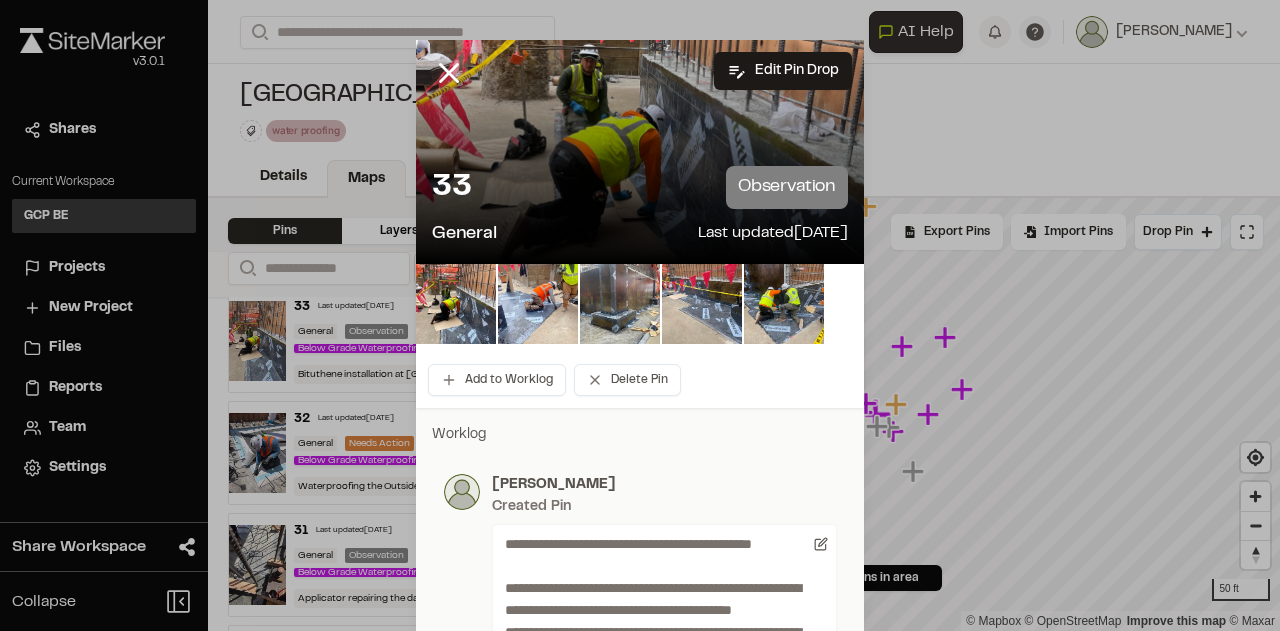 scroll, scrollTop: 300, scrollLeft: 0, axis: vertical 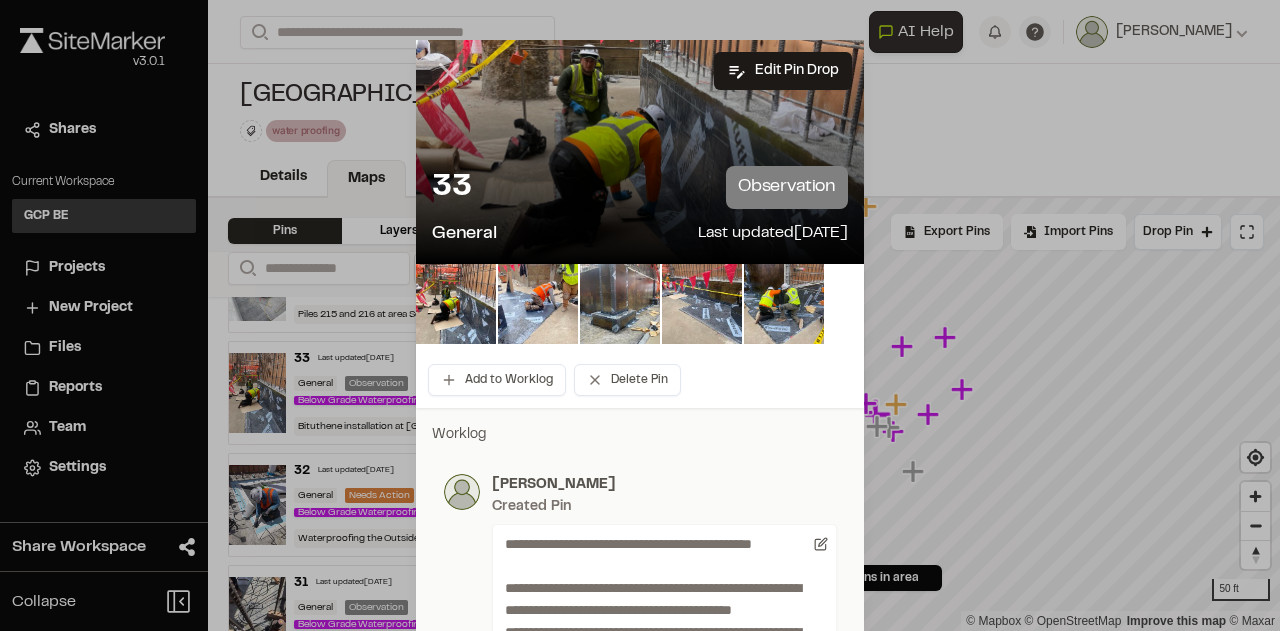 click 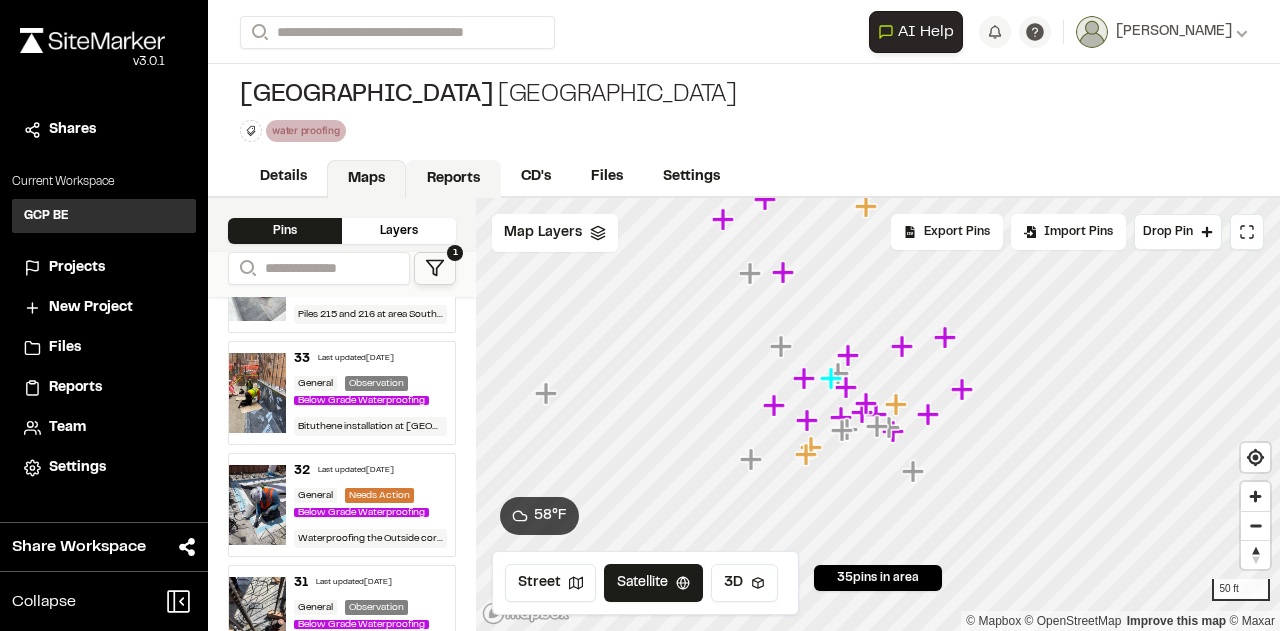 click on "Reports" at bounding box center (453, 179) 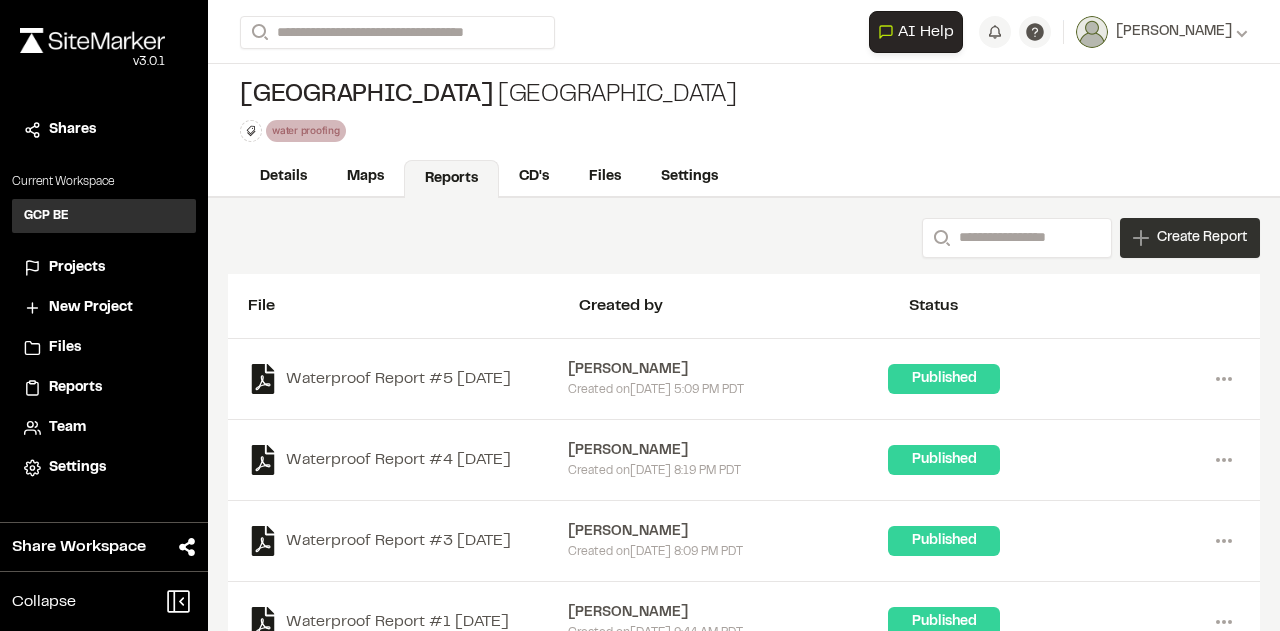 click on "Create Report" at bounding box center [1202, 238] 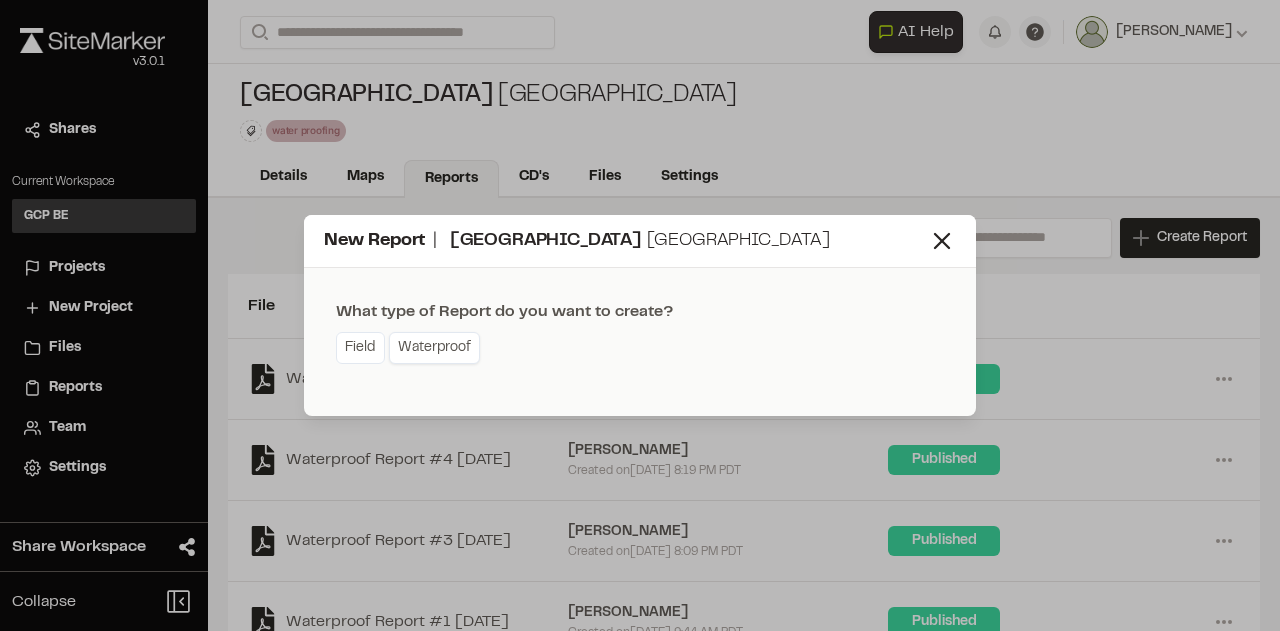 click on "Waterproof" at bounding box center [434, 348] 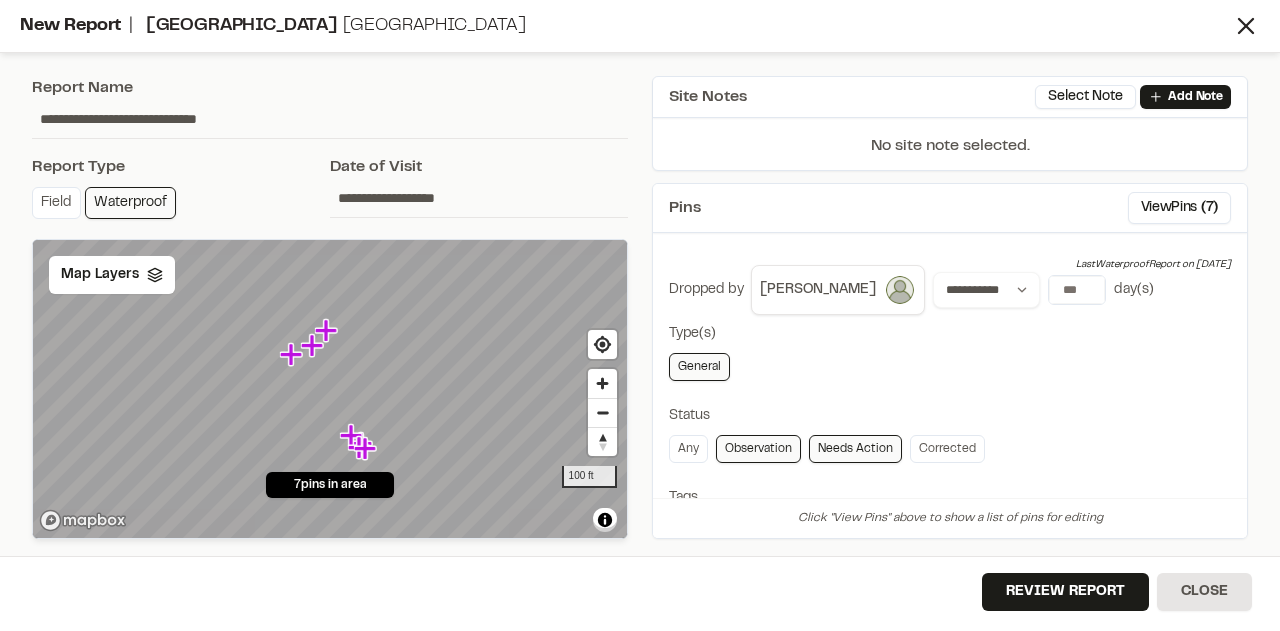 click on "**********" at bounding box center [479, 198] 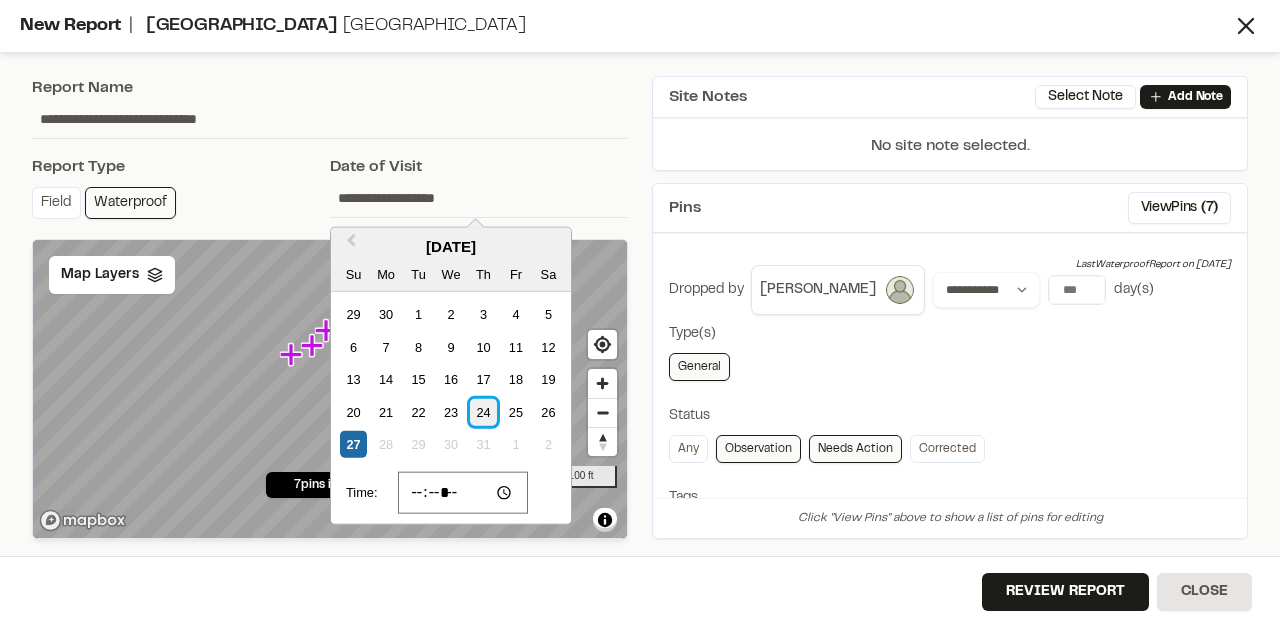 click on "24" at bounding box center (483, 411) 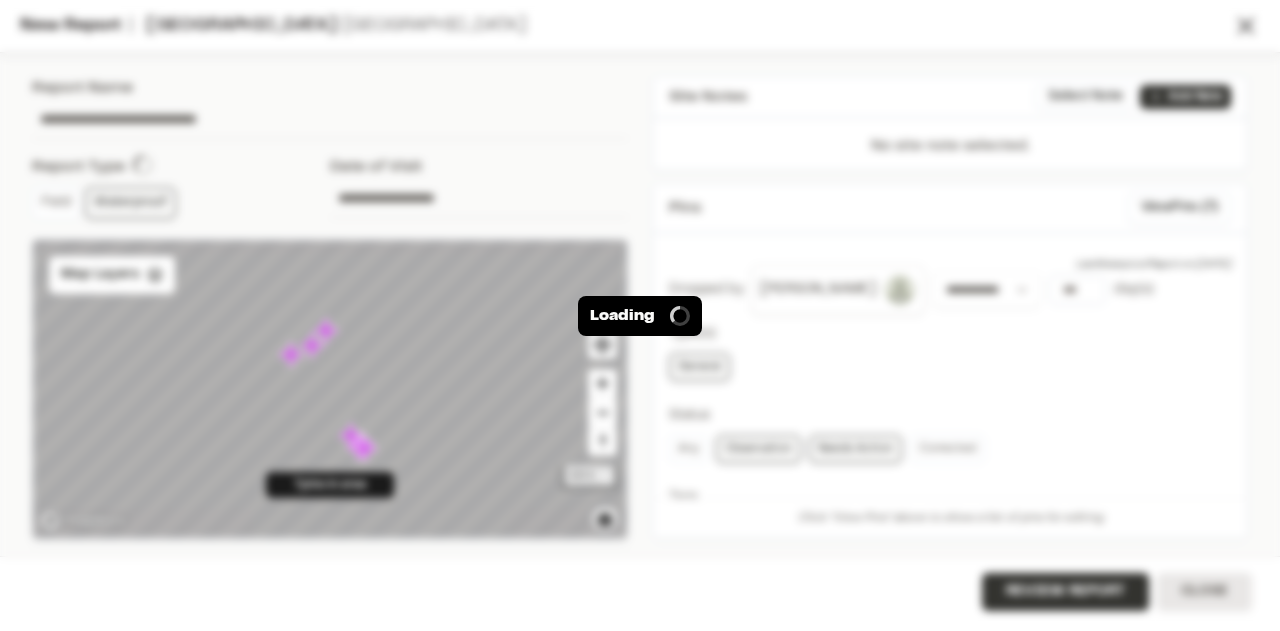 type on "**********" 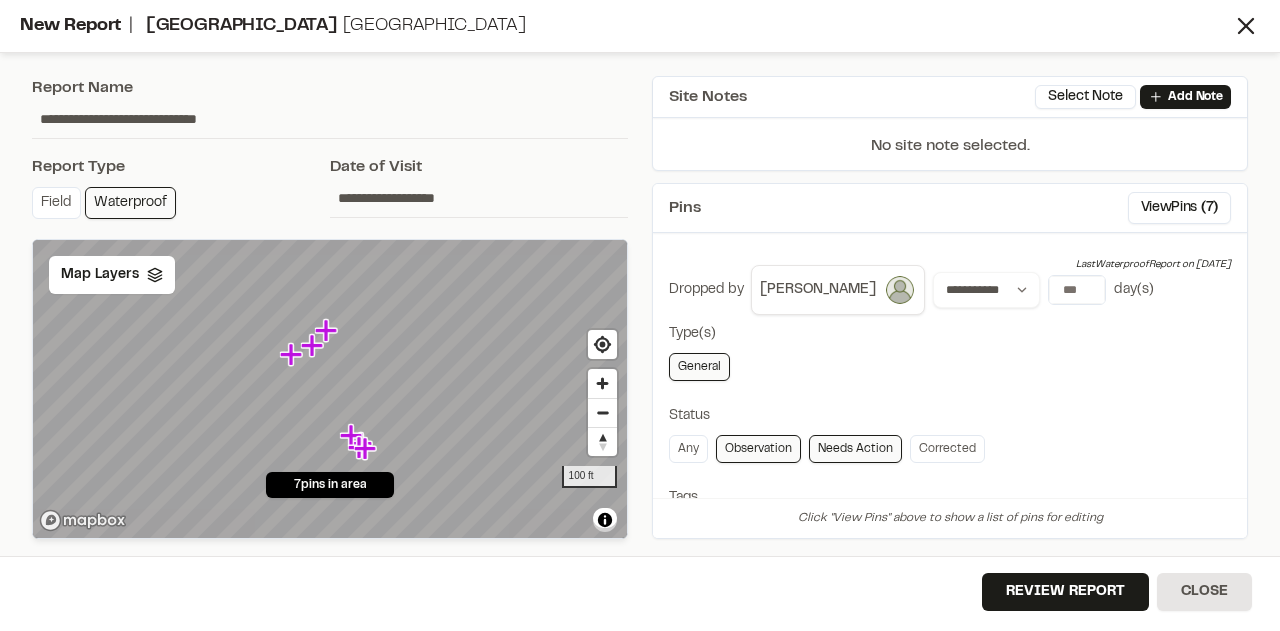 click on "**********" at bounding box center (479, 198) 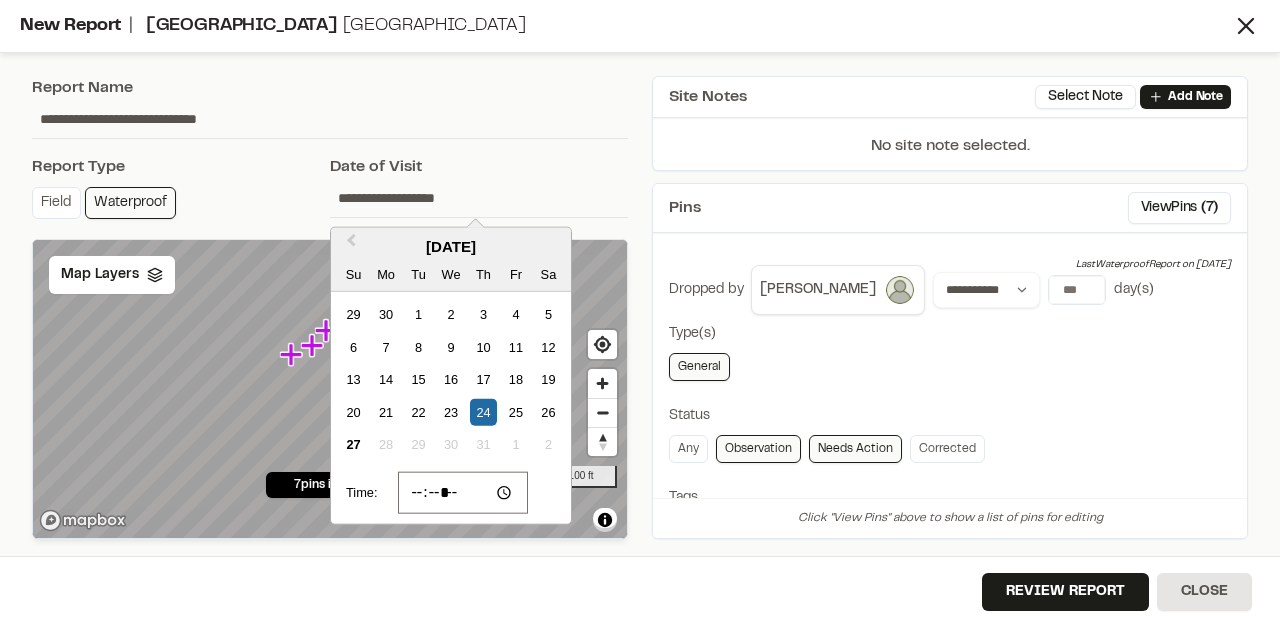 type on "**********" 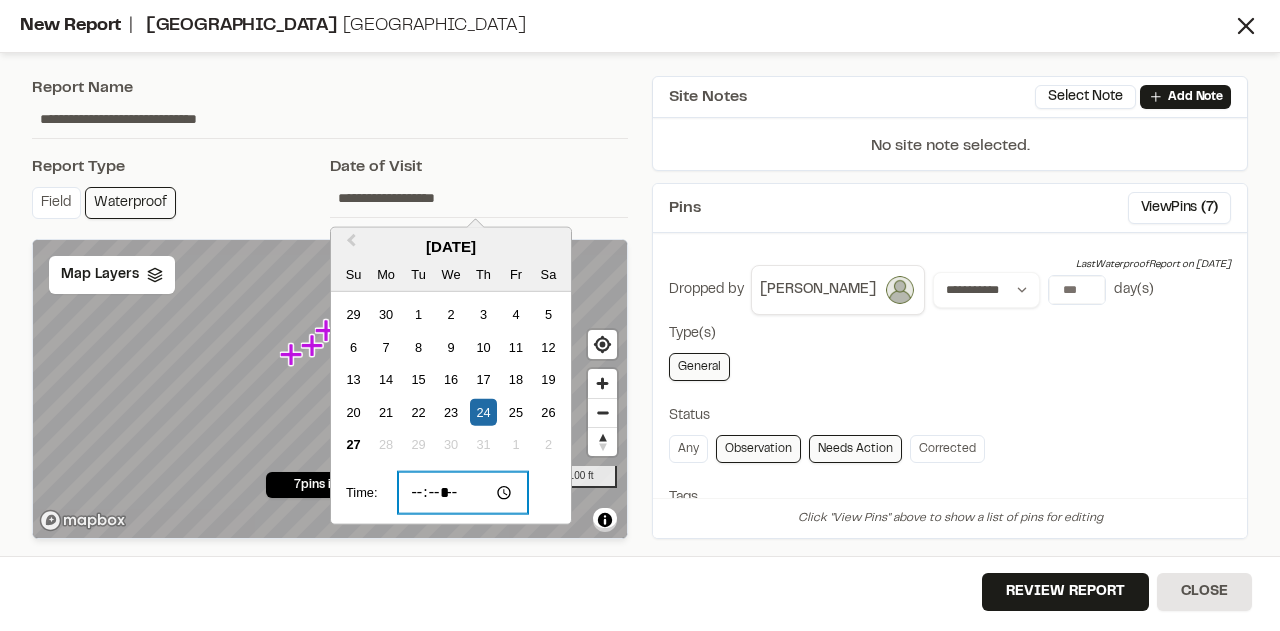 click on "*****" at bounding box center [463, 493] 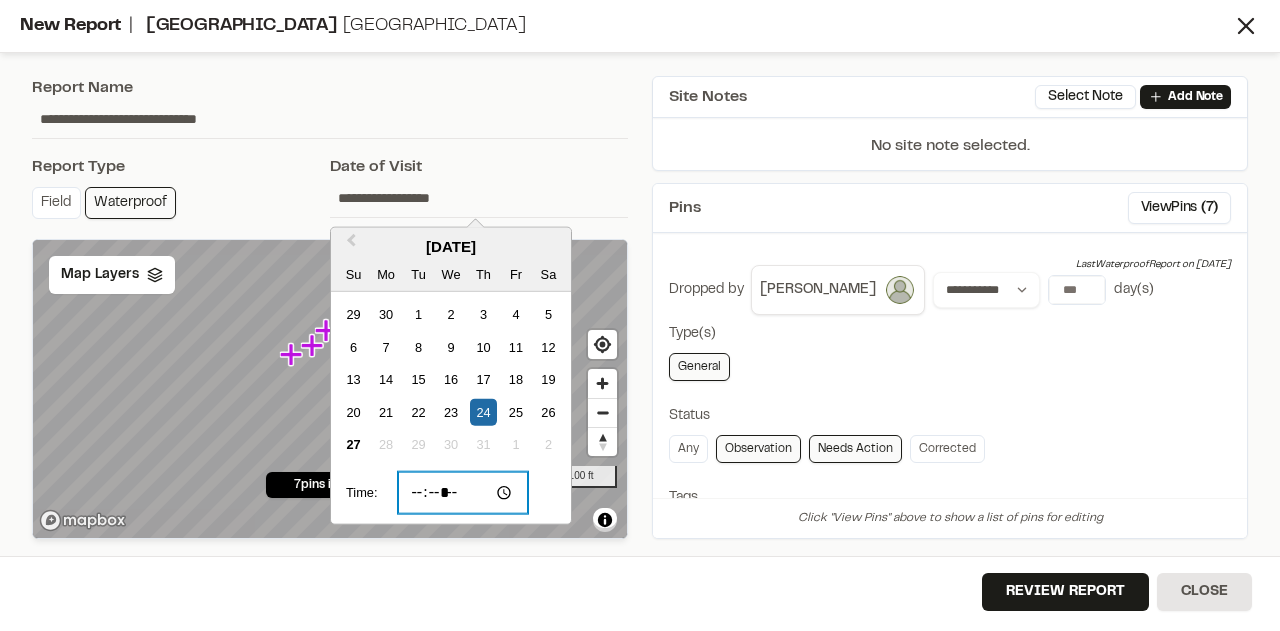 click on "*****" at bounding box center (463, 493) 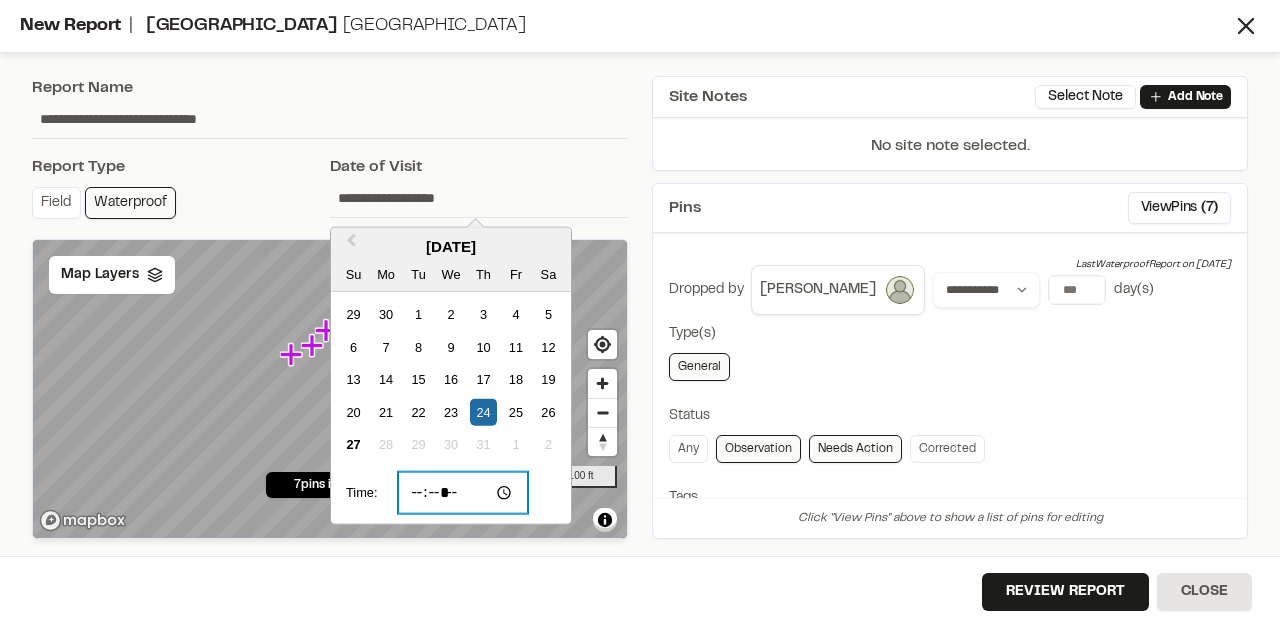 click on "*****" at bounding box center (463, 493) 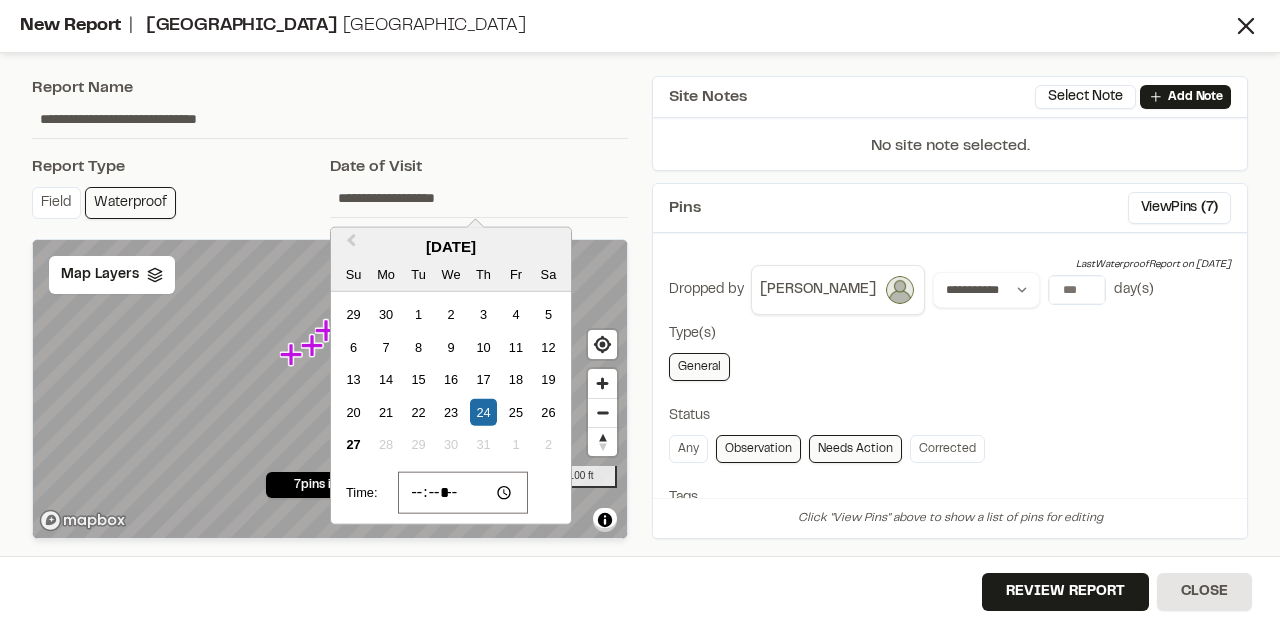 click on "**********" at bounding box center (479, 198) 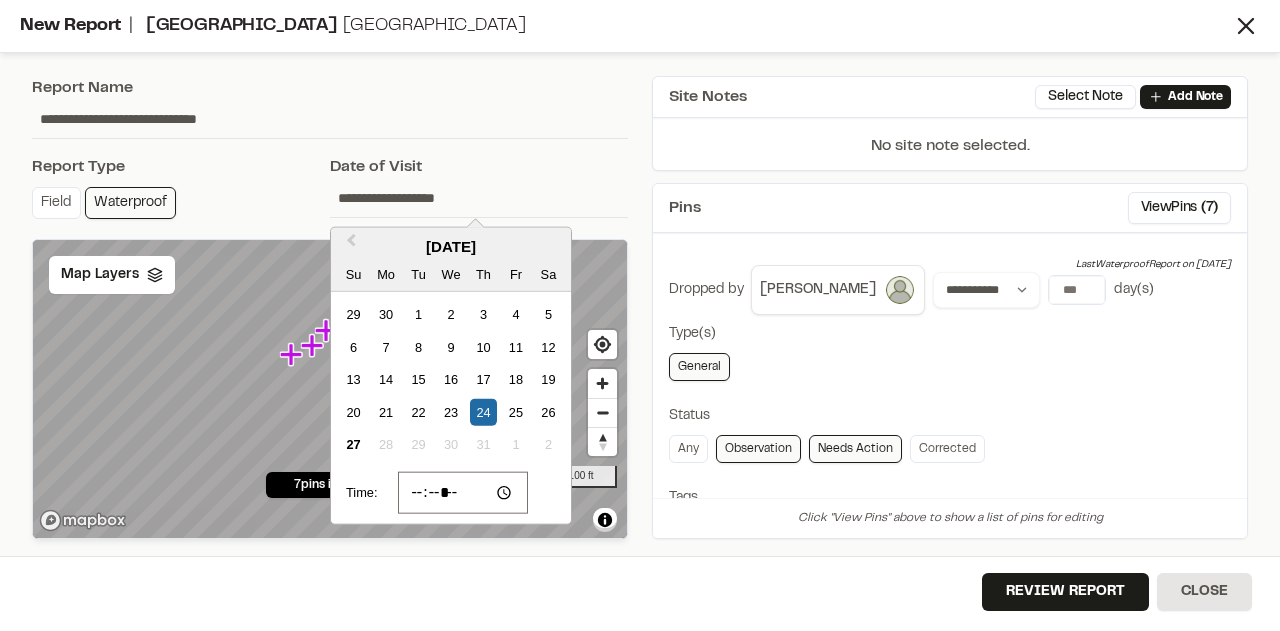 click on "Report Type" at bounding box center [181, 167] 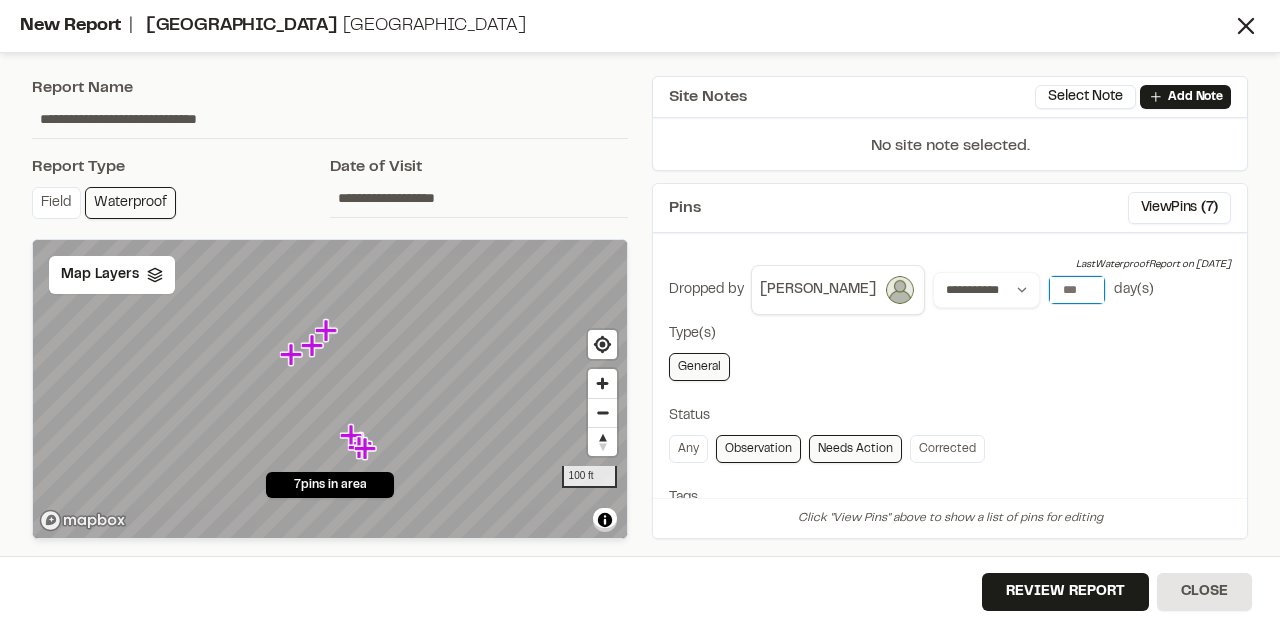 click on "**" at bounding box center (1077, 290) 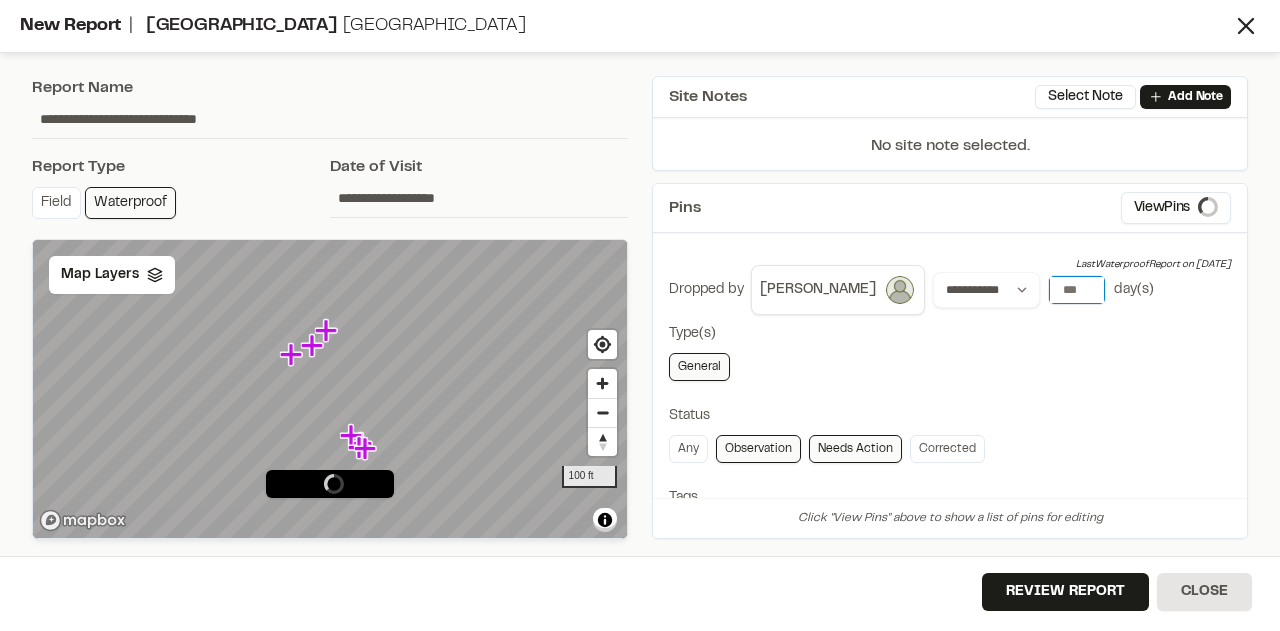 click on "**" at bounding box center [1077, 290] 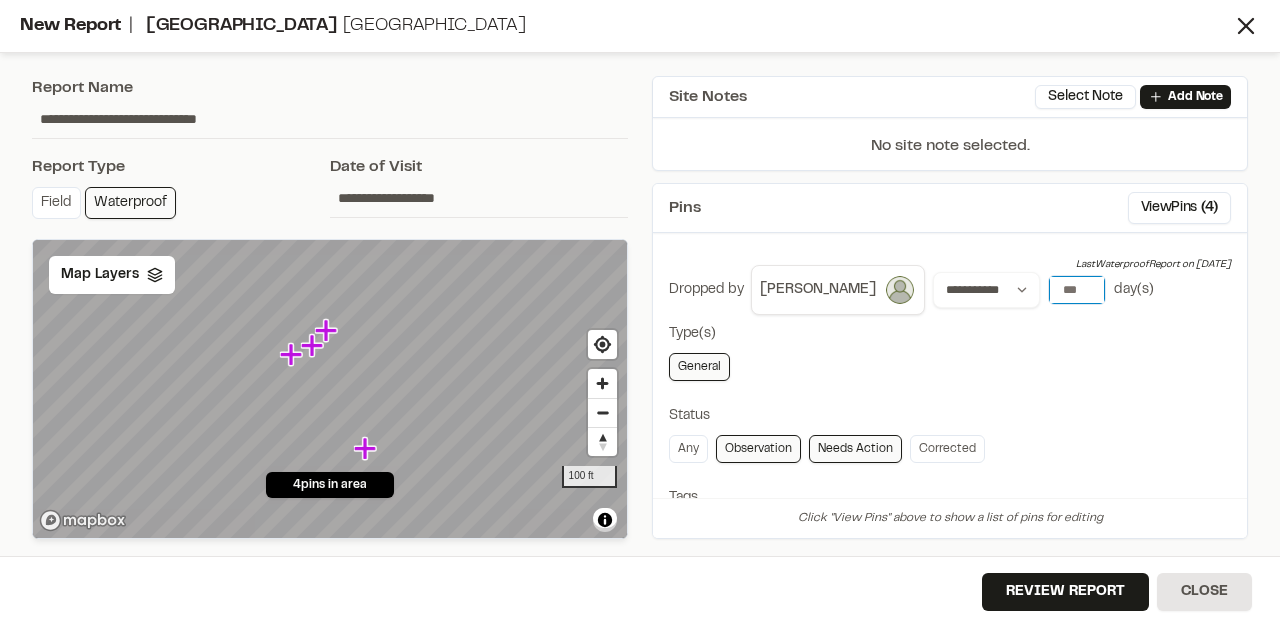 click on "**" at bounding box center [1077, 290] 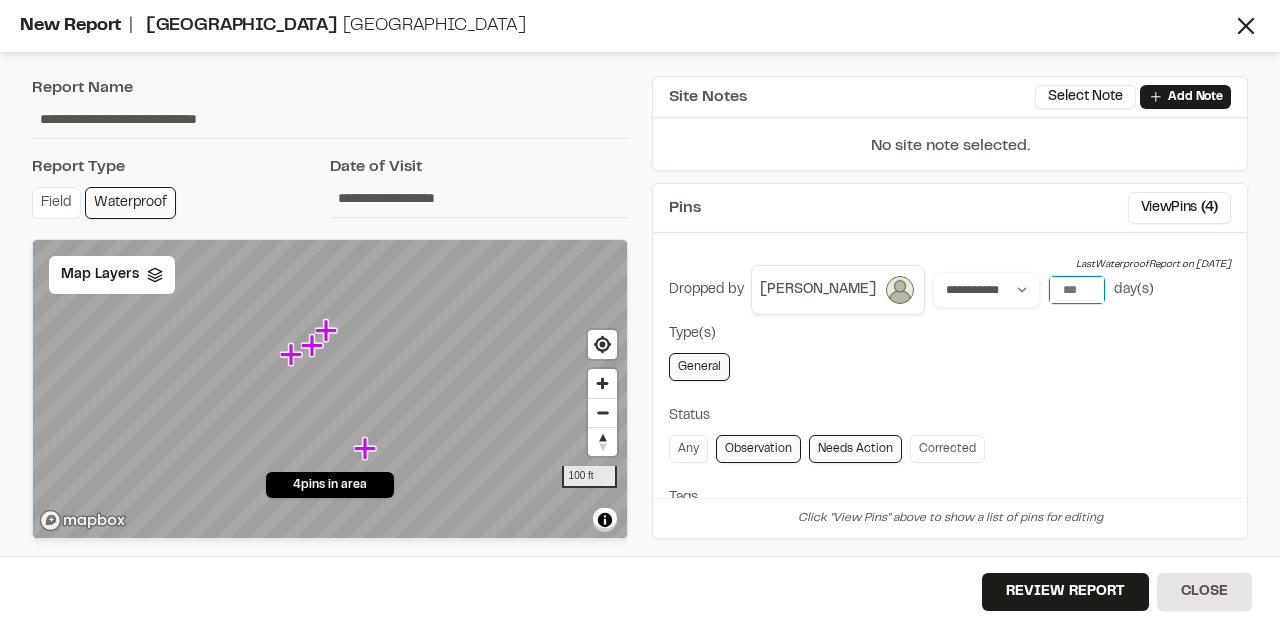 click on "*" at bounding box center (1077, 290) 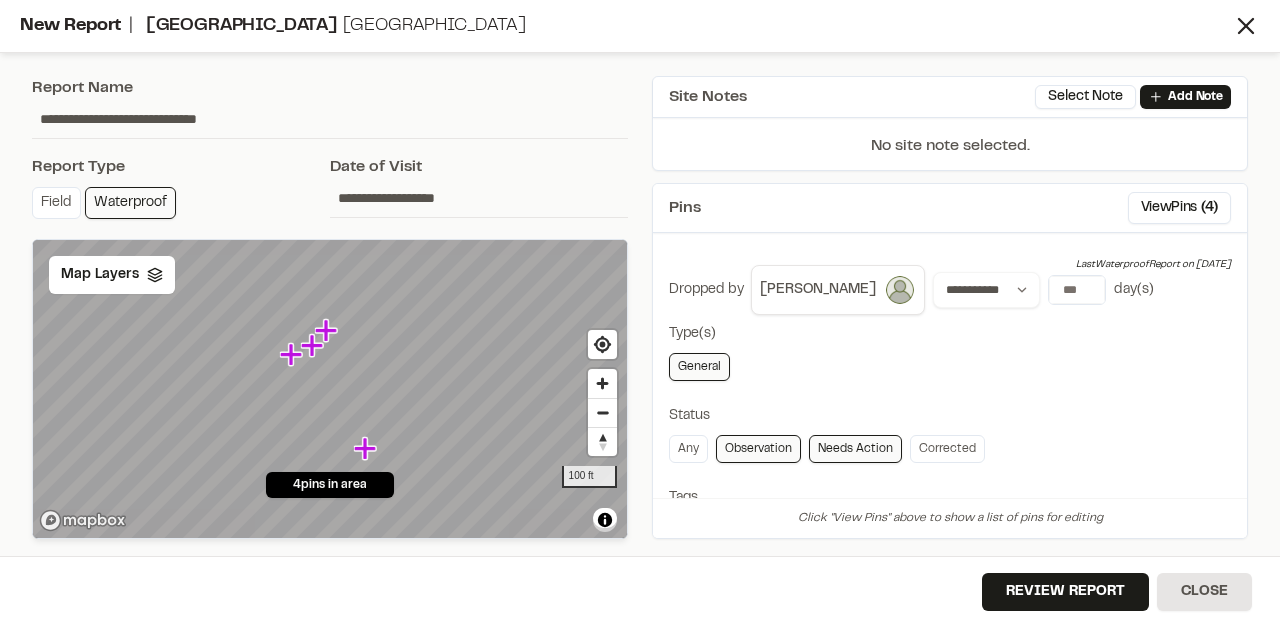 click on "**********" at bounding box center (950, 658) 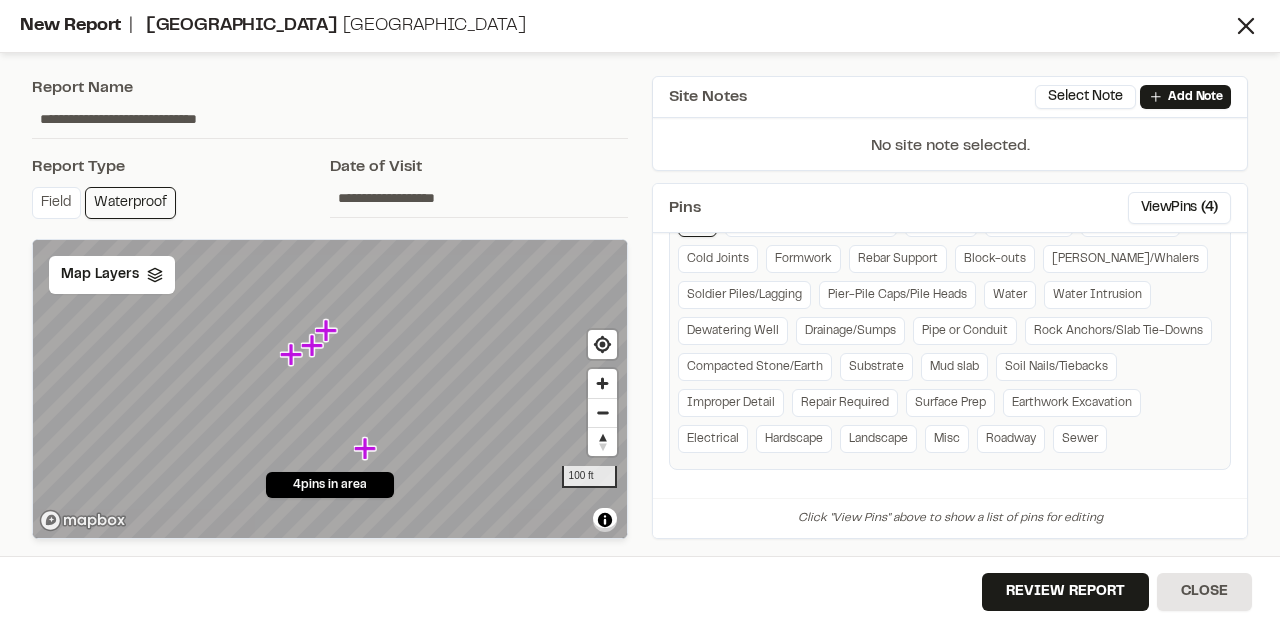 scroll, scrollTop: 604, scrollLeft: 0, axis: vertical 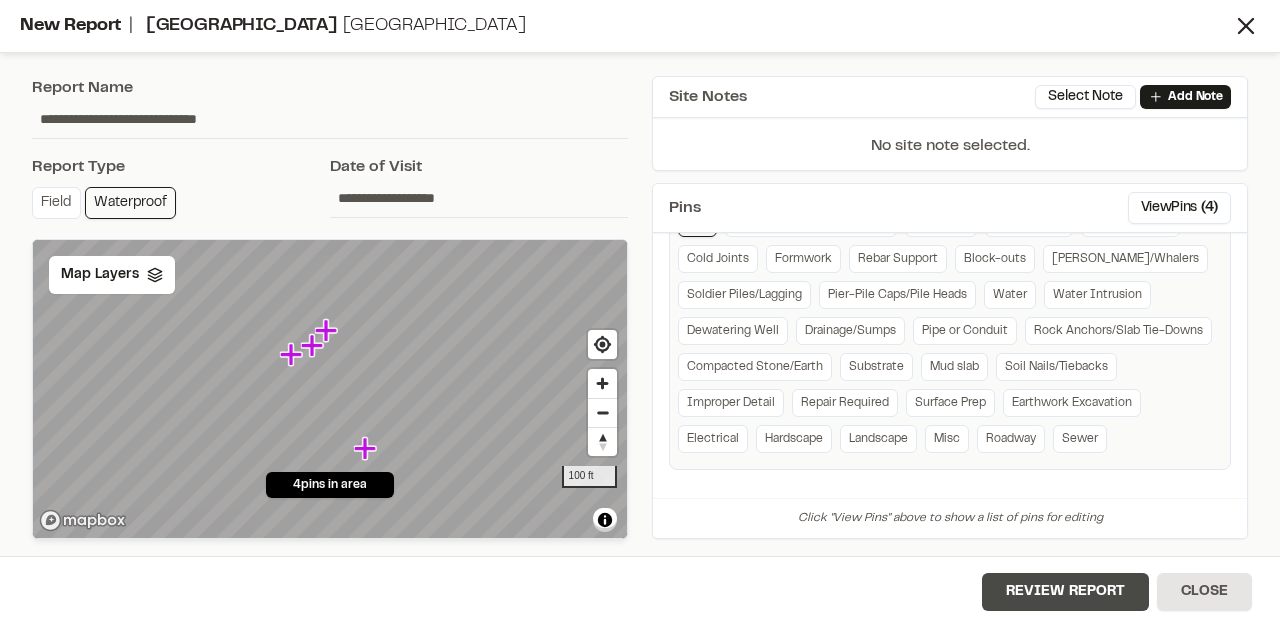 click on "Review Report" at bounding box center [1065, 592] 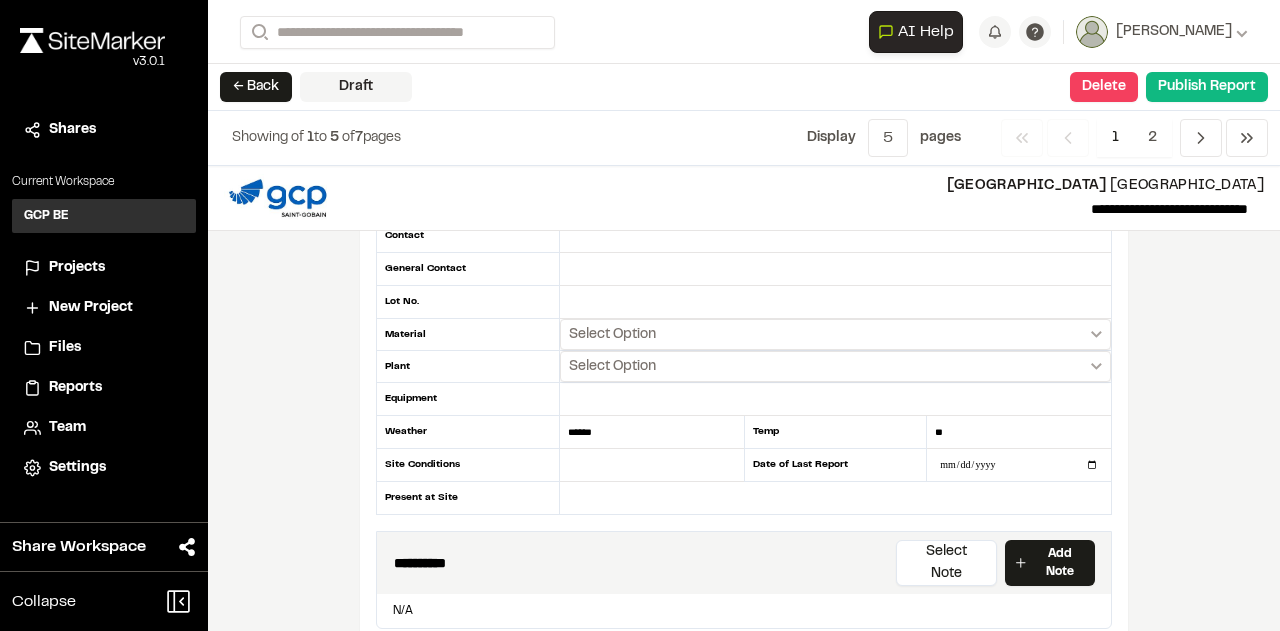 scroll, scrollTop: 0, scrollLeft: 0, axis: both 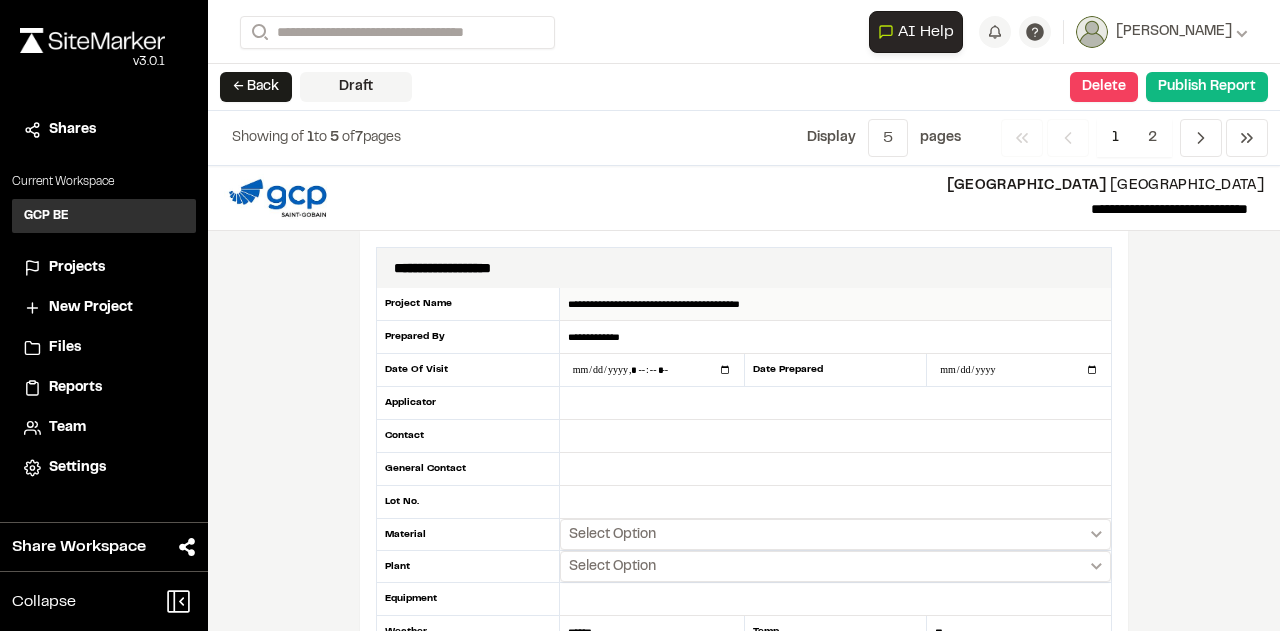 drag, startPoint x: 561, startPoint y: 307, endPoint x: 657, endPoint y: 311, distance: 96.0833 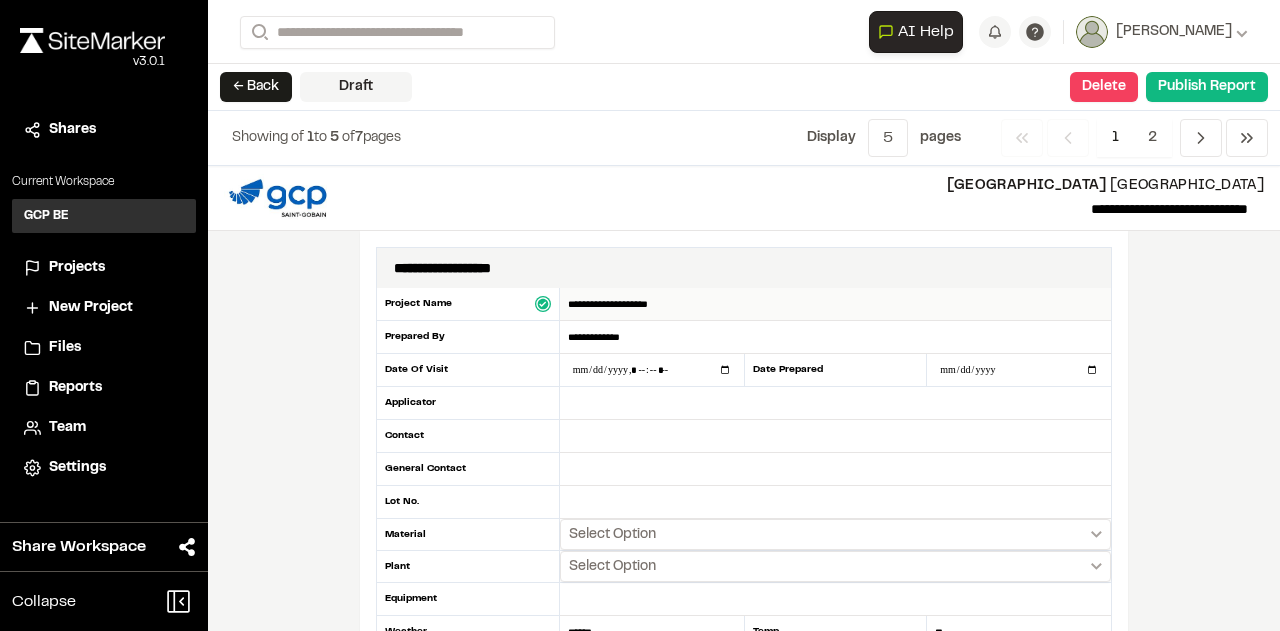 click on "**********" at bounding box center (835, 304) 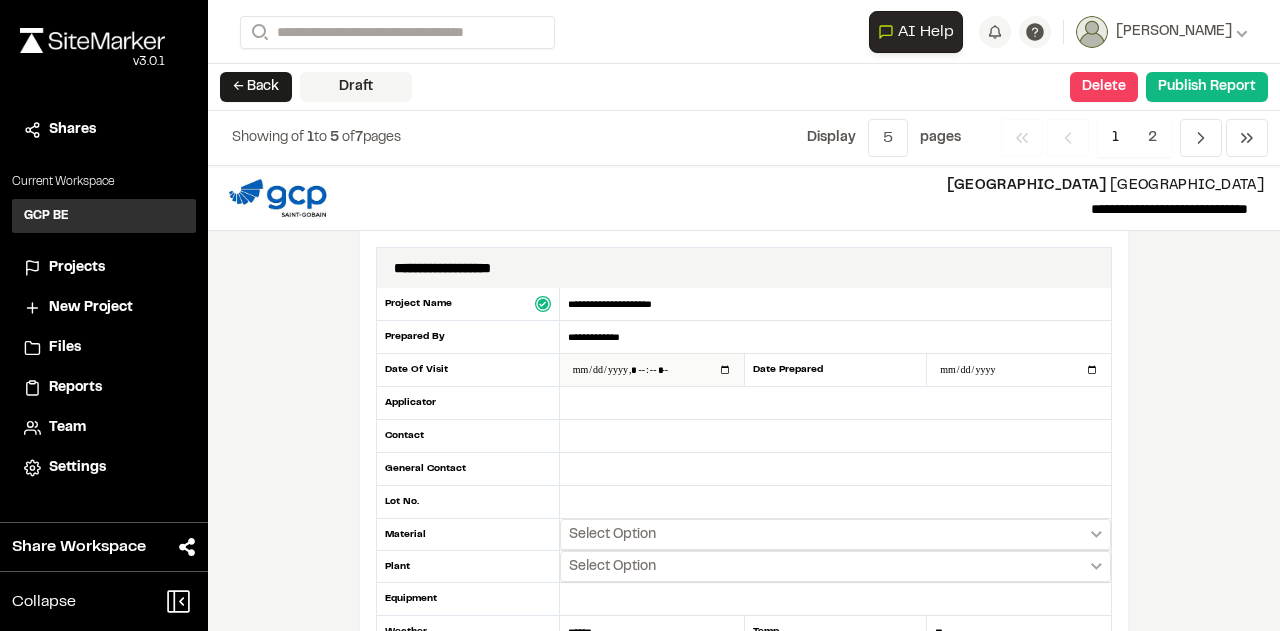 scroll, scrollTop: 100, scrollLeft: 0, axis: vertical 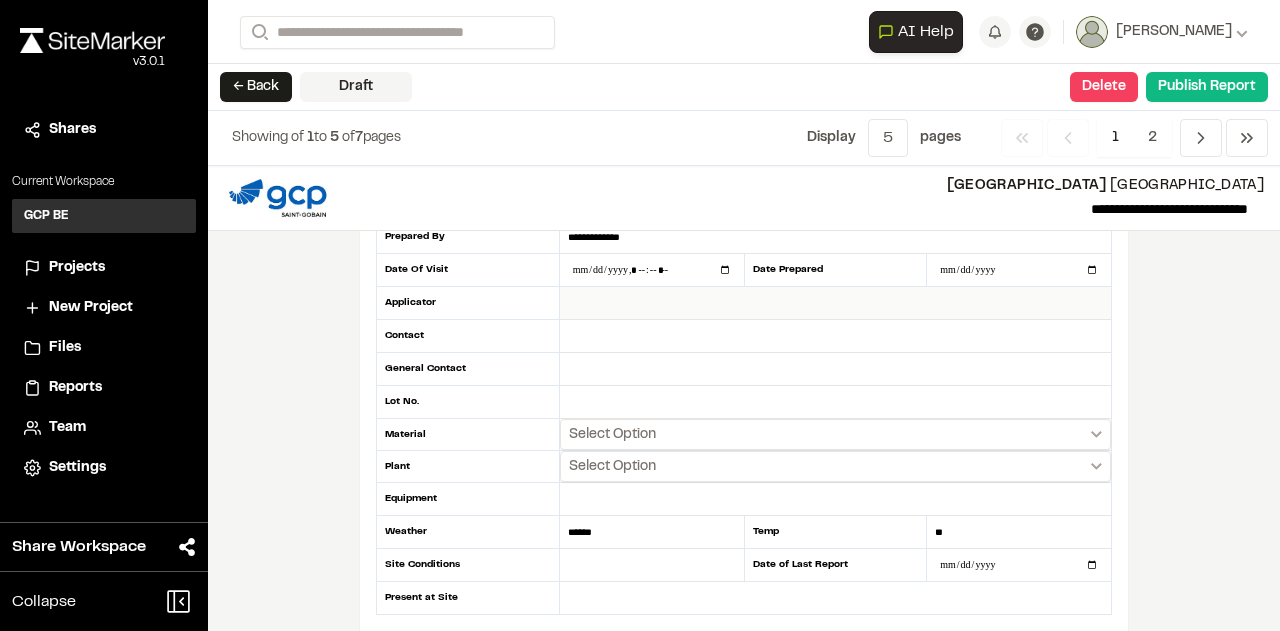 type on "**********" 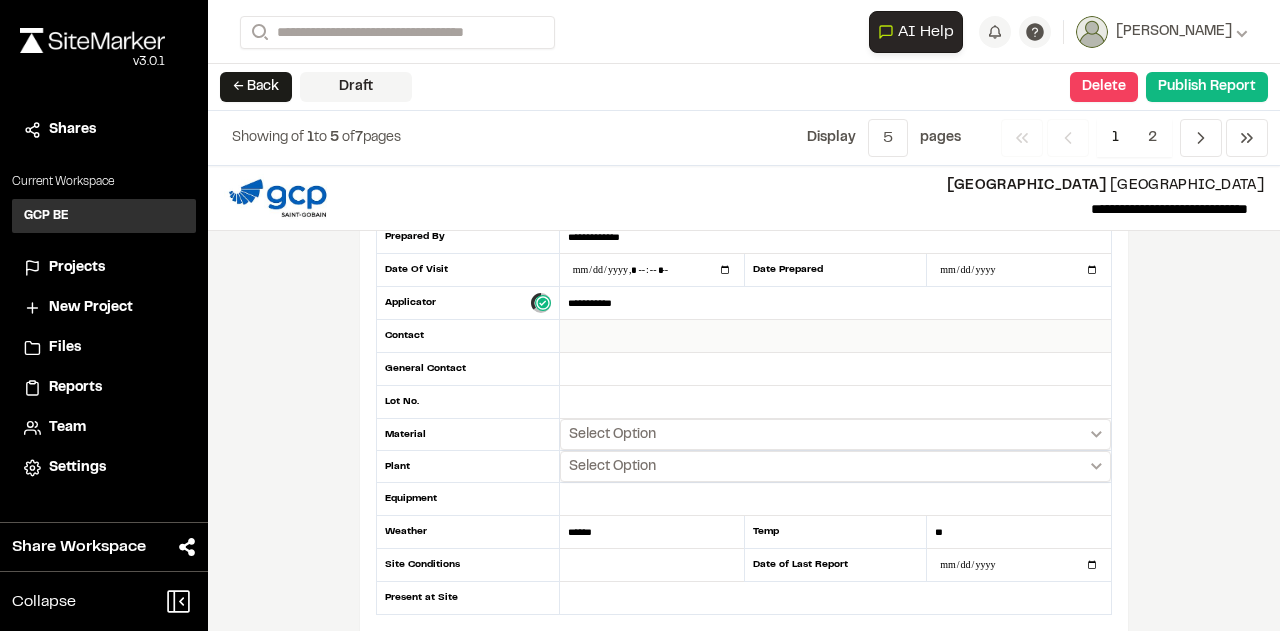type on "**********" 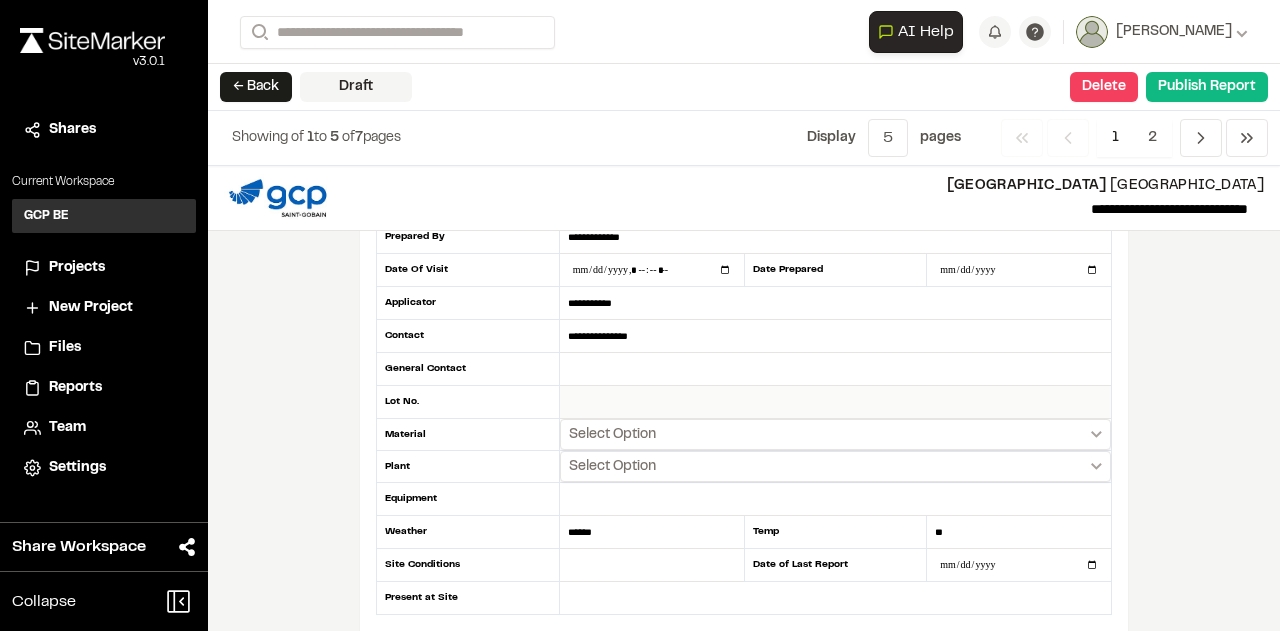 type on "**********" 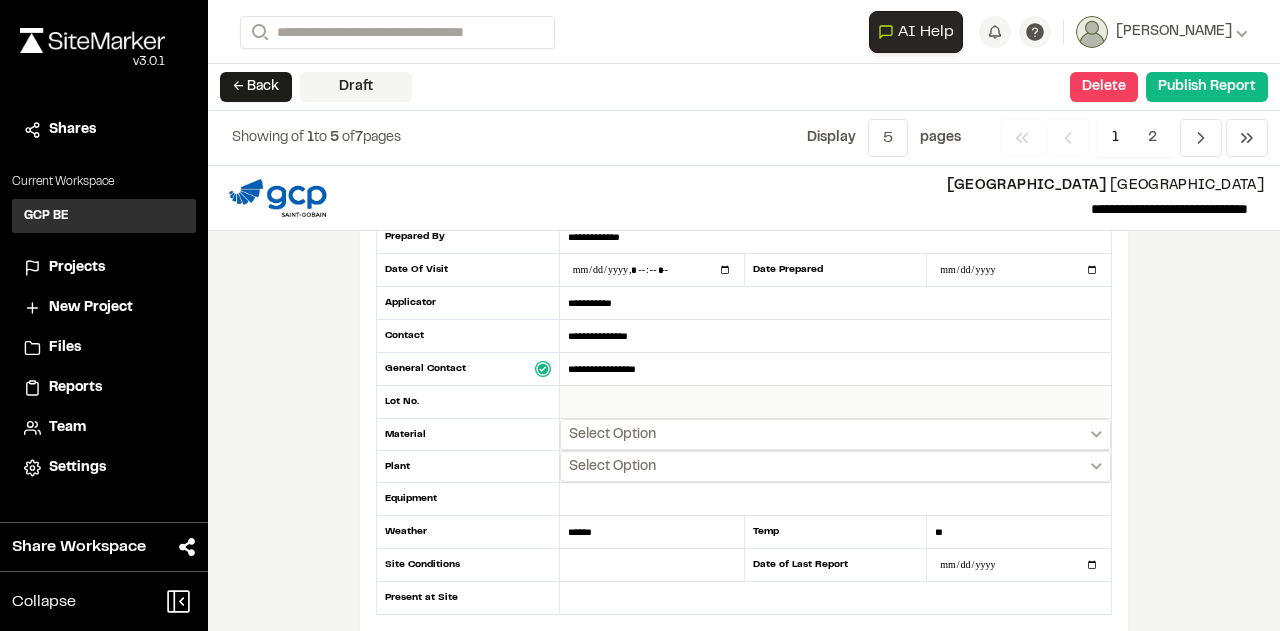 type on "**********" 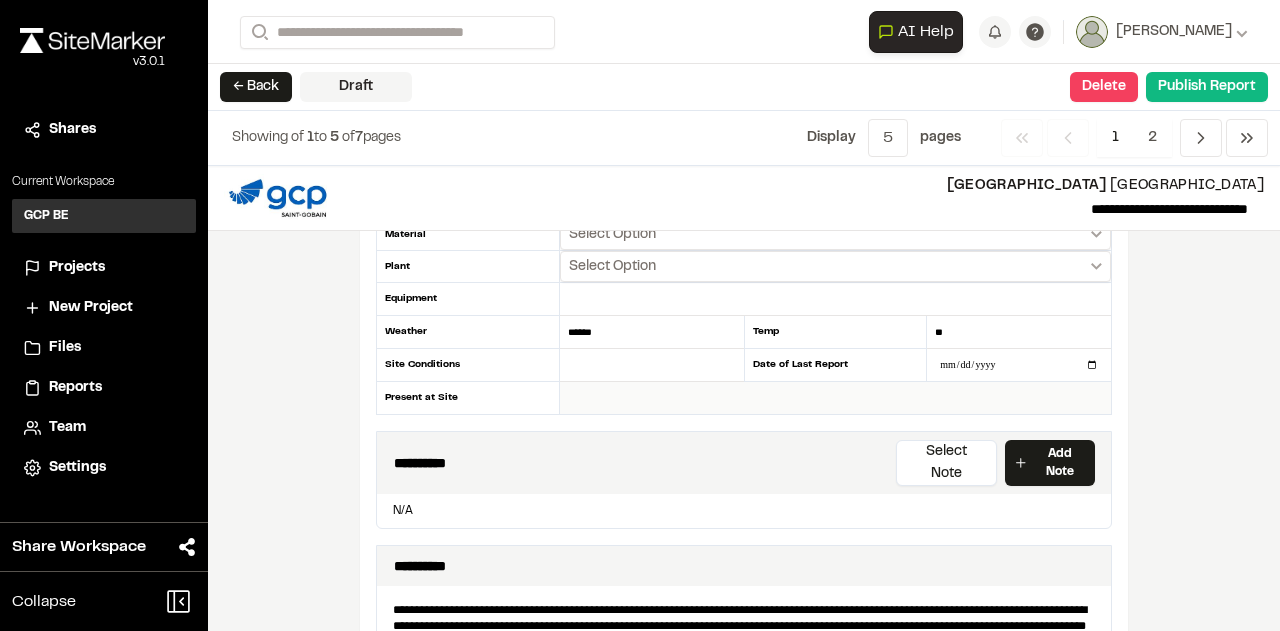 scroll, scrollTop: 200, scrollLeft: 0, axis: vertical 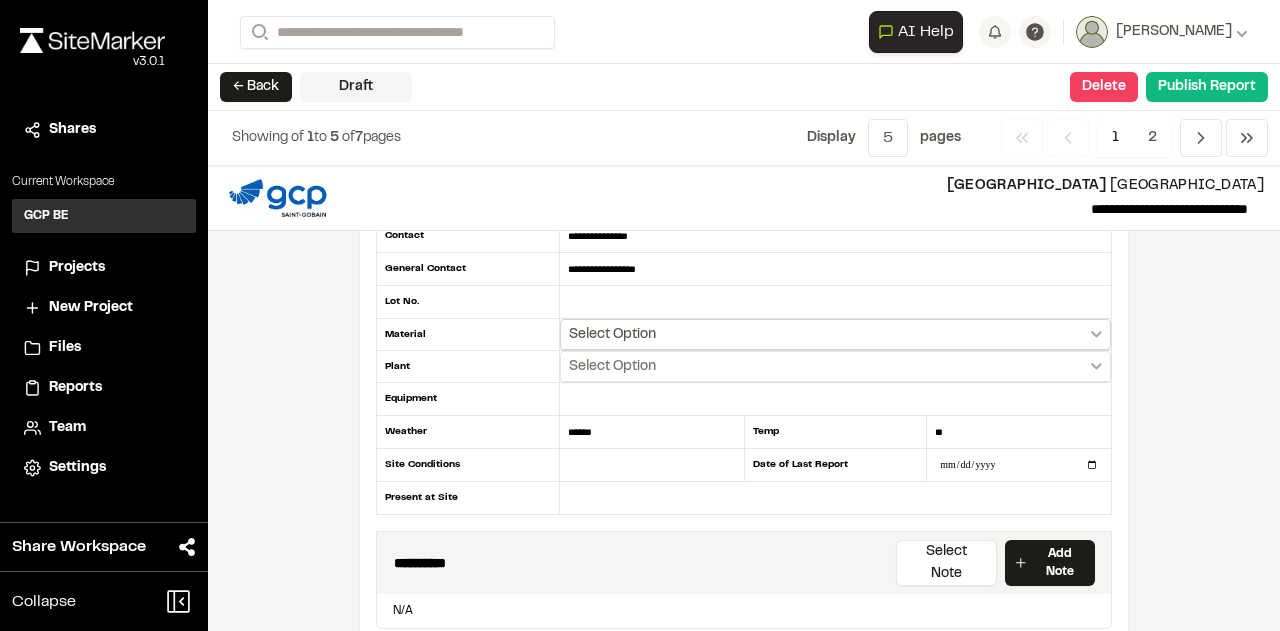 click on "Select Option" at bounding box center [612, 335] 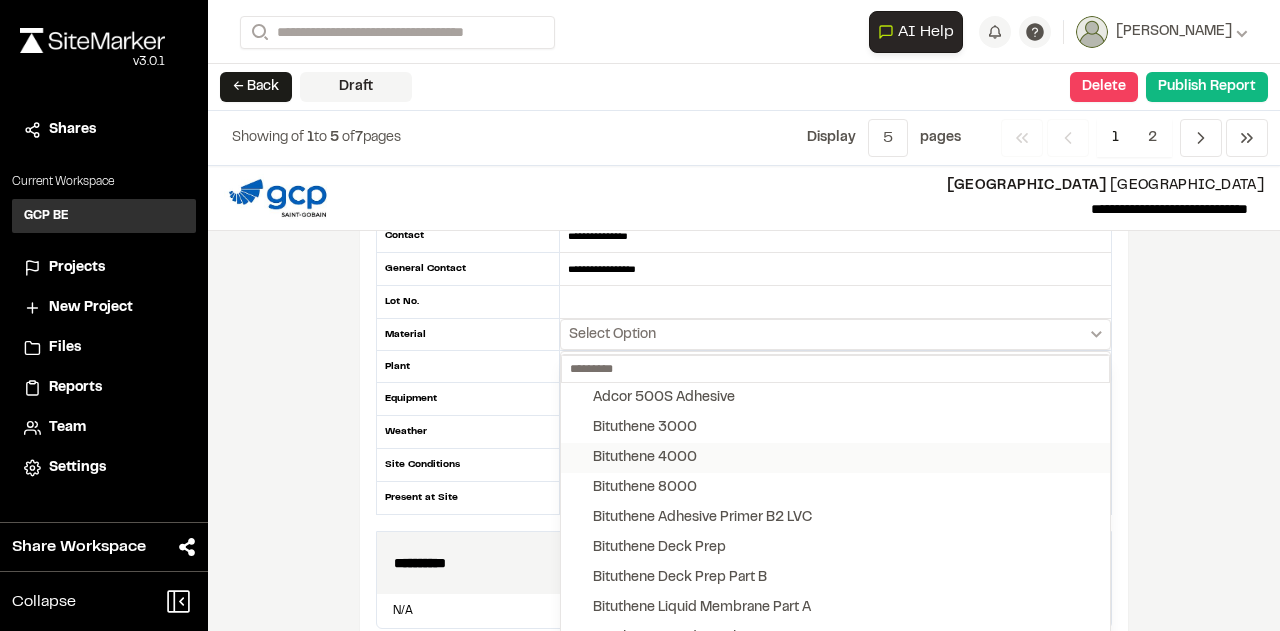 click on "Bituthene 4000" at bounding box center (645, 458) 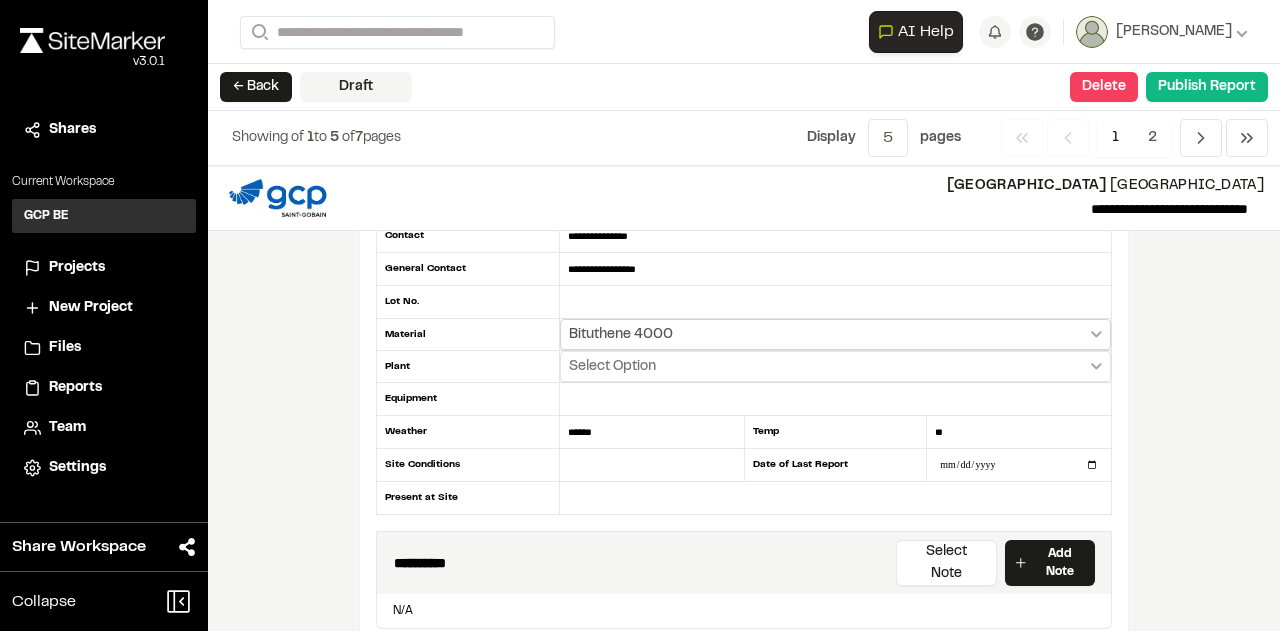 click 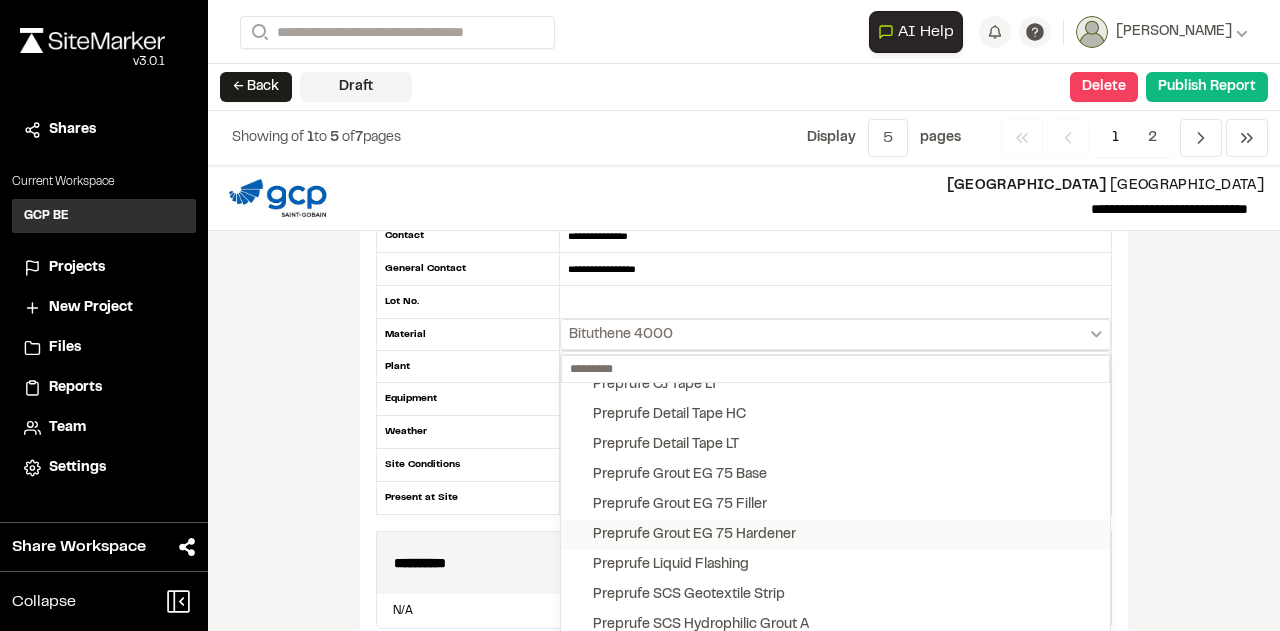 scroll, scrollTop: 2400, scrollLeft: 0, axis: vertical 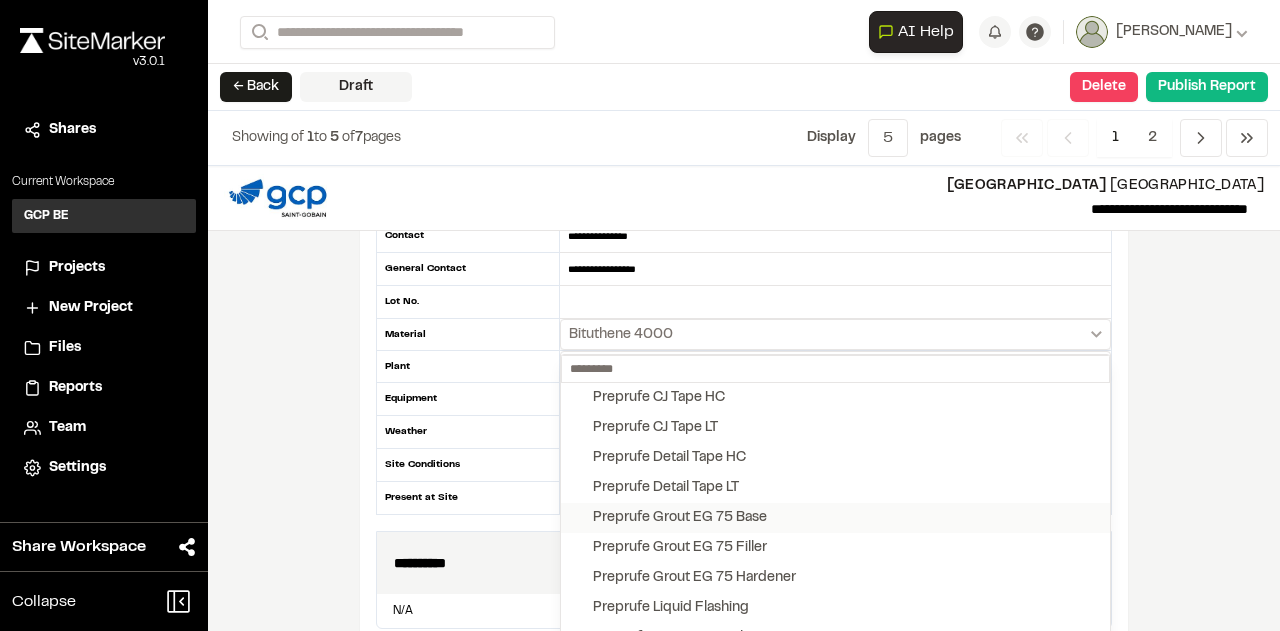 click on "Preprufe Grout EG 75 Base" at bounding box center [680, 518] 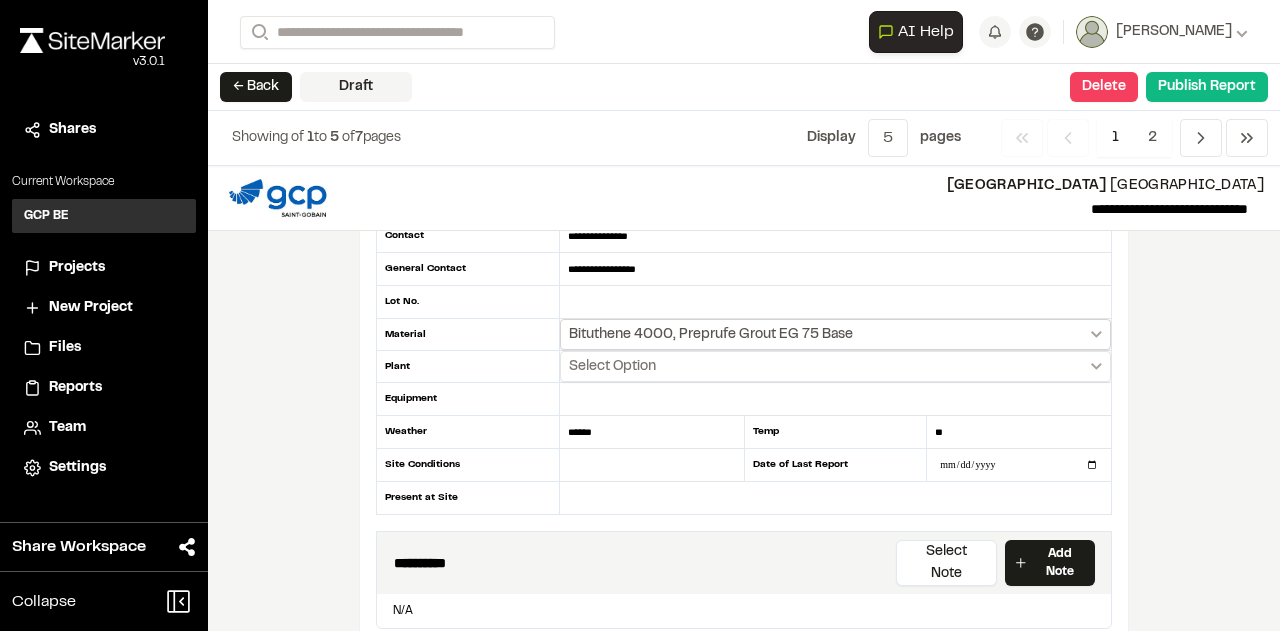 click on "Bituthene 4000, Preprufe Grout EG 75 Base" at bounding box center [835, 334] 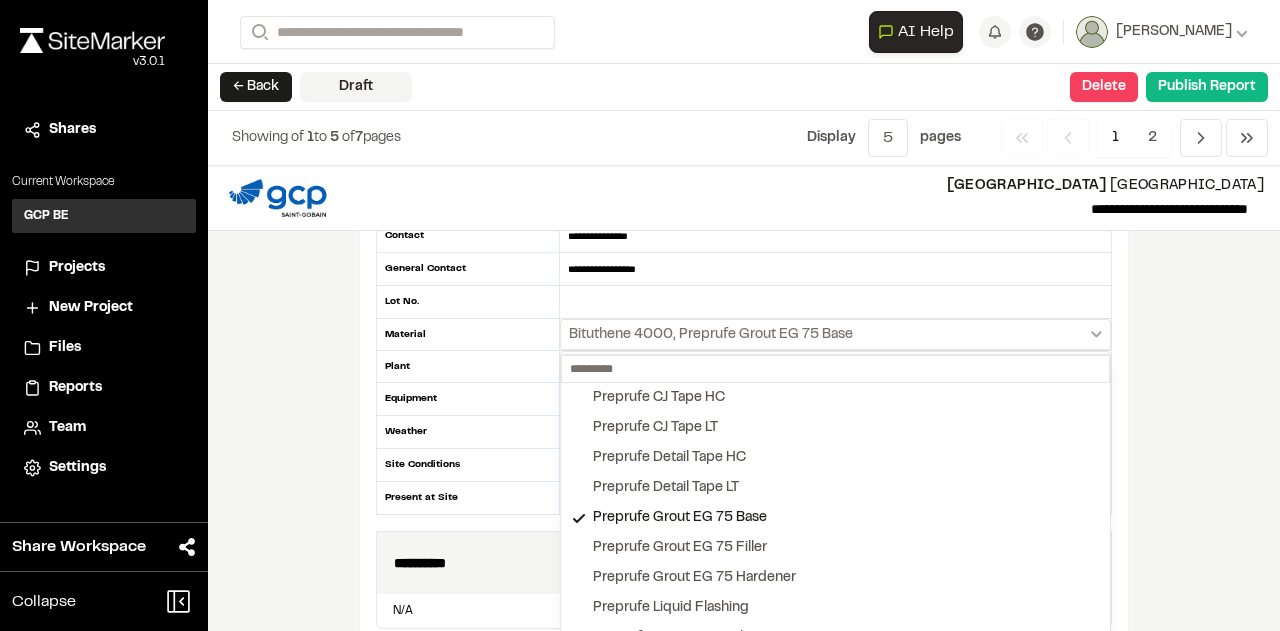 click at bounding box center [640, 315] 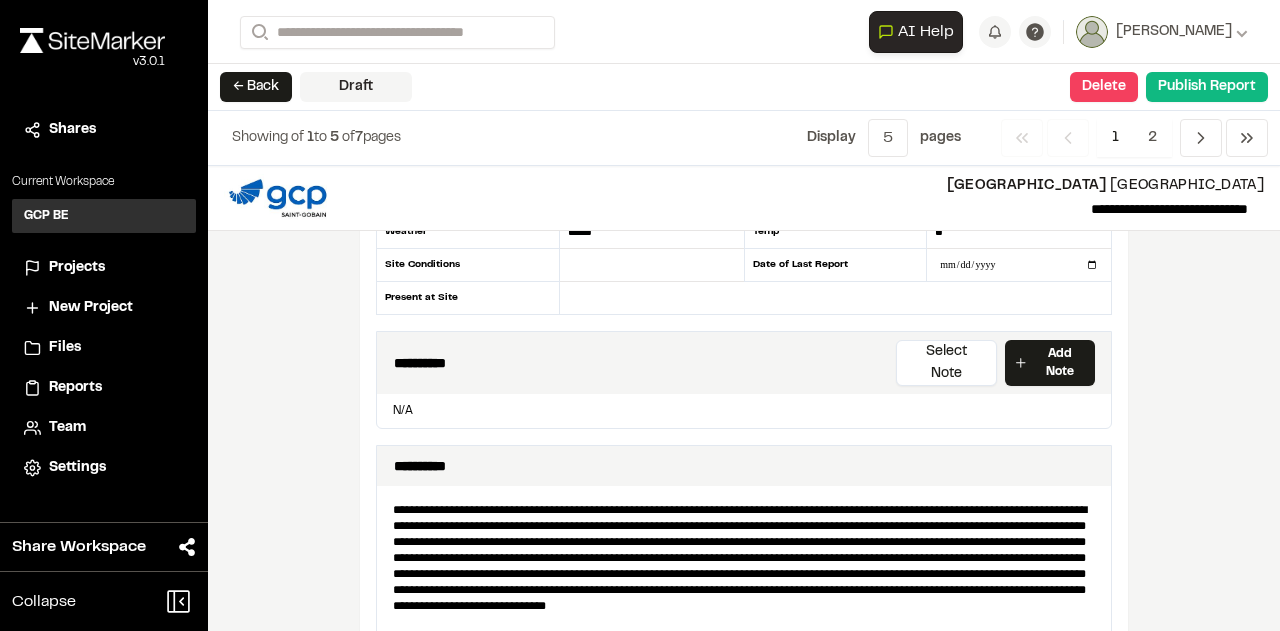 scroll, scrollTop: 300, scrollLeft: 0, axis: vertical 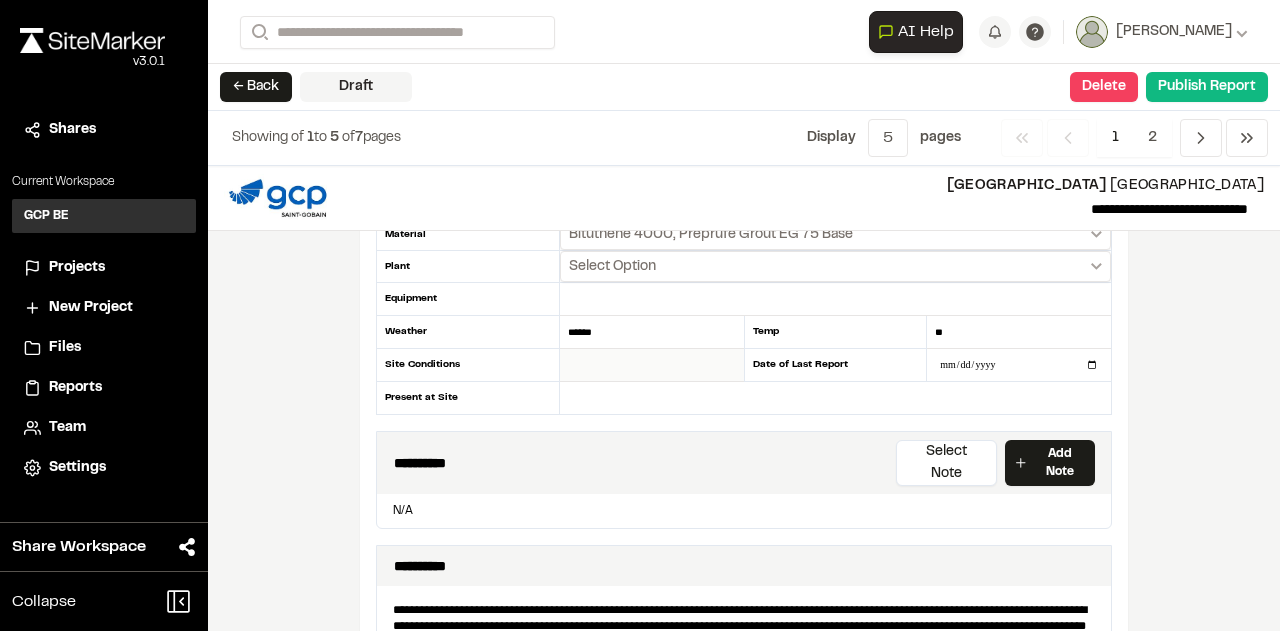 click at bounding box center (652, 365) 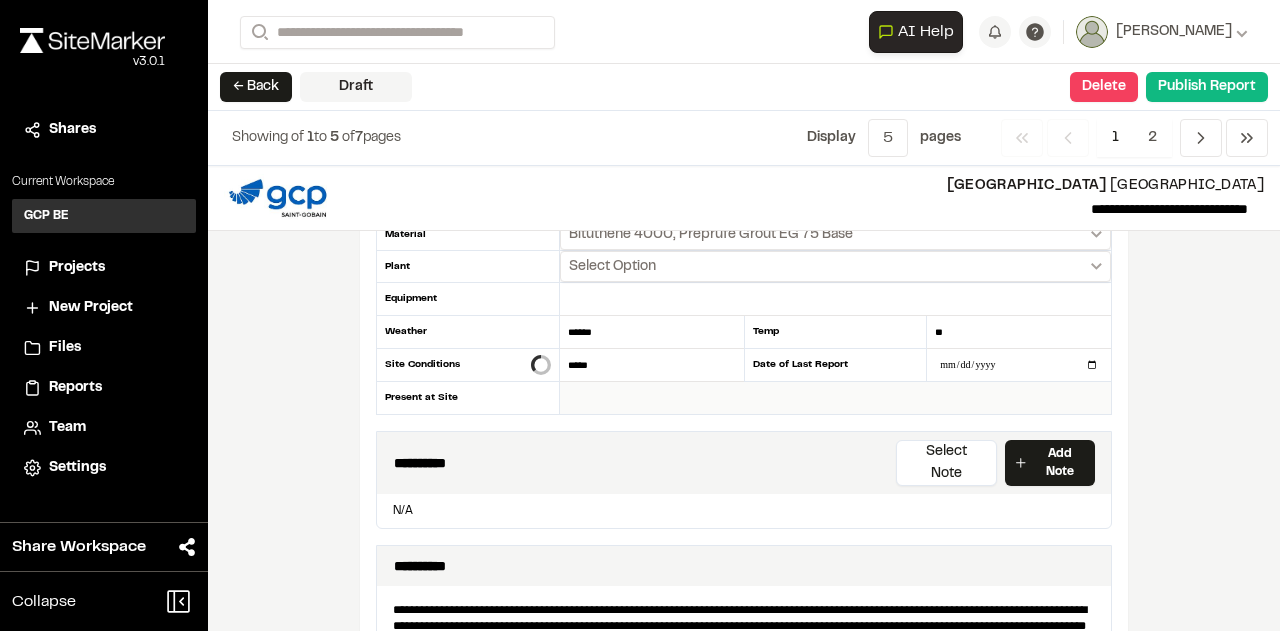 type on "*****" 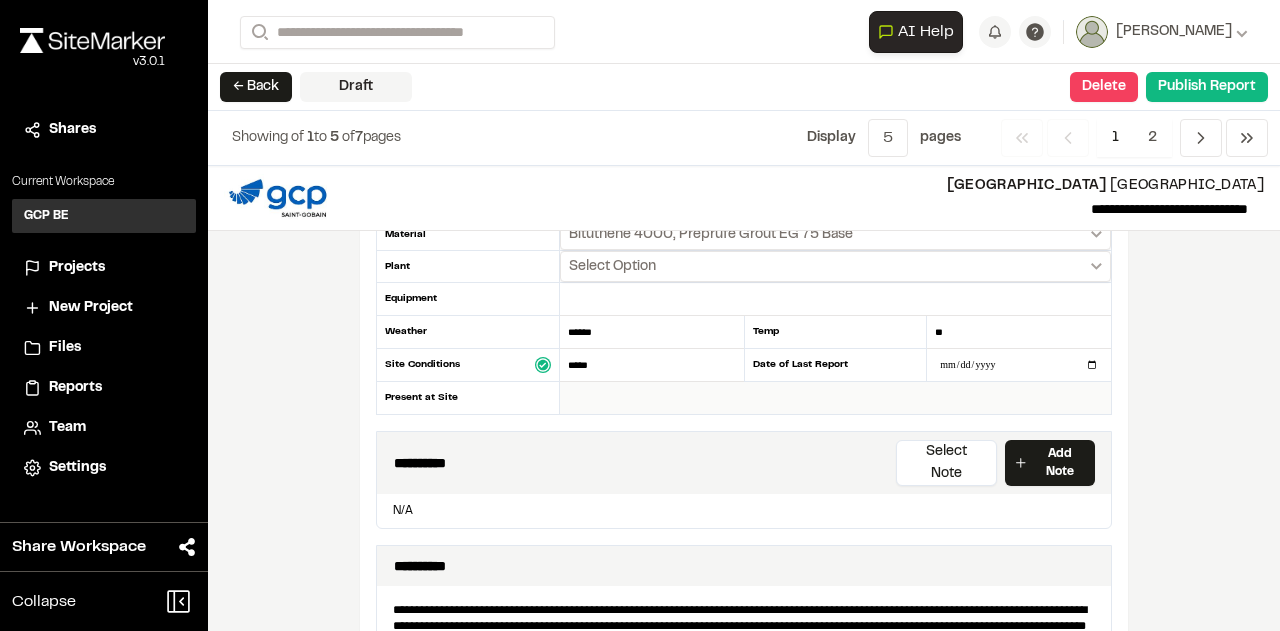 click at bounding box center [835, 398] 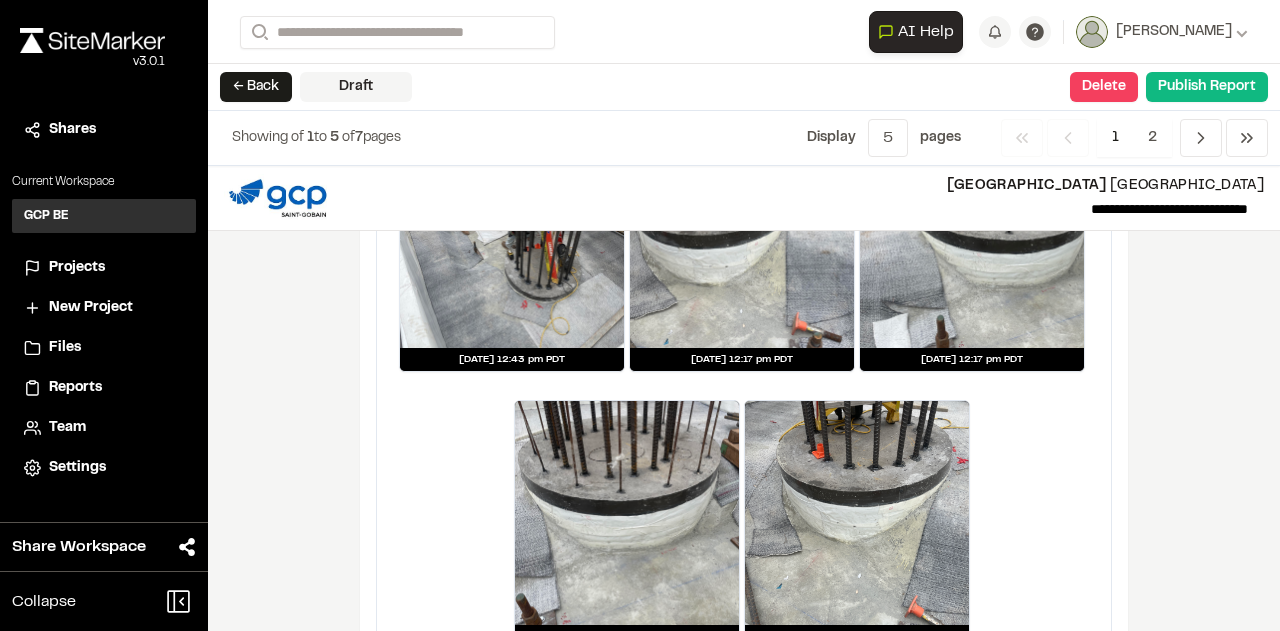 scroll, scrollTop: 4548, scrollLeft: 0, axis: vertical 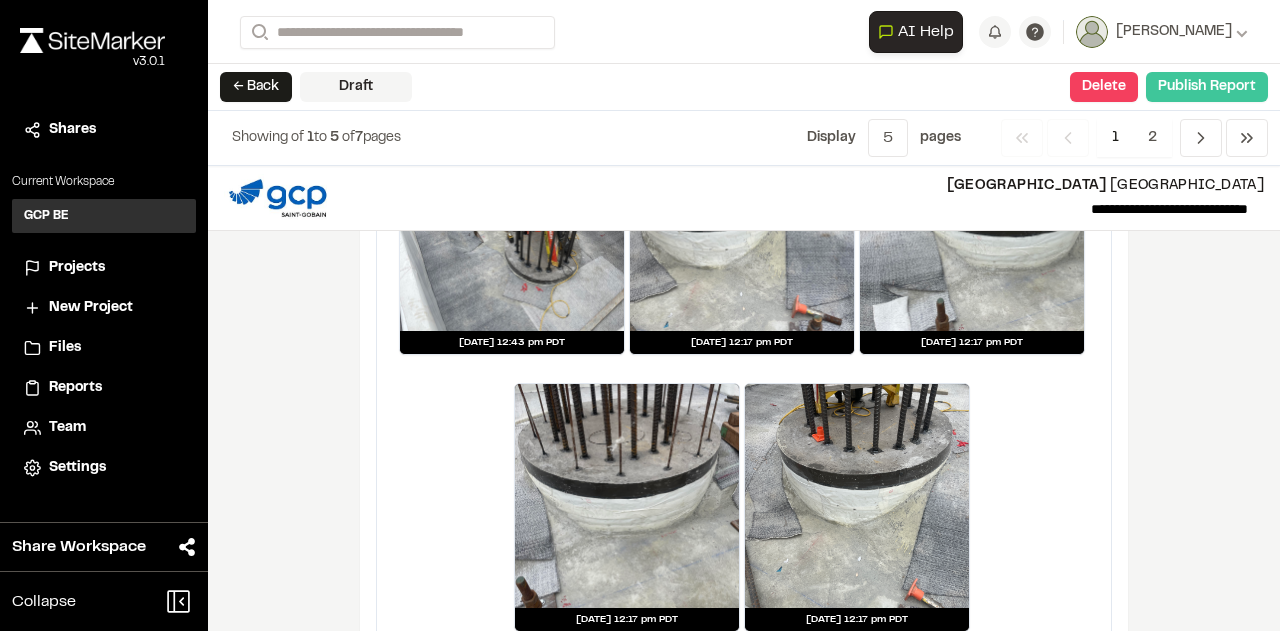 type on "**********" 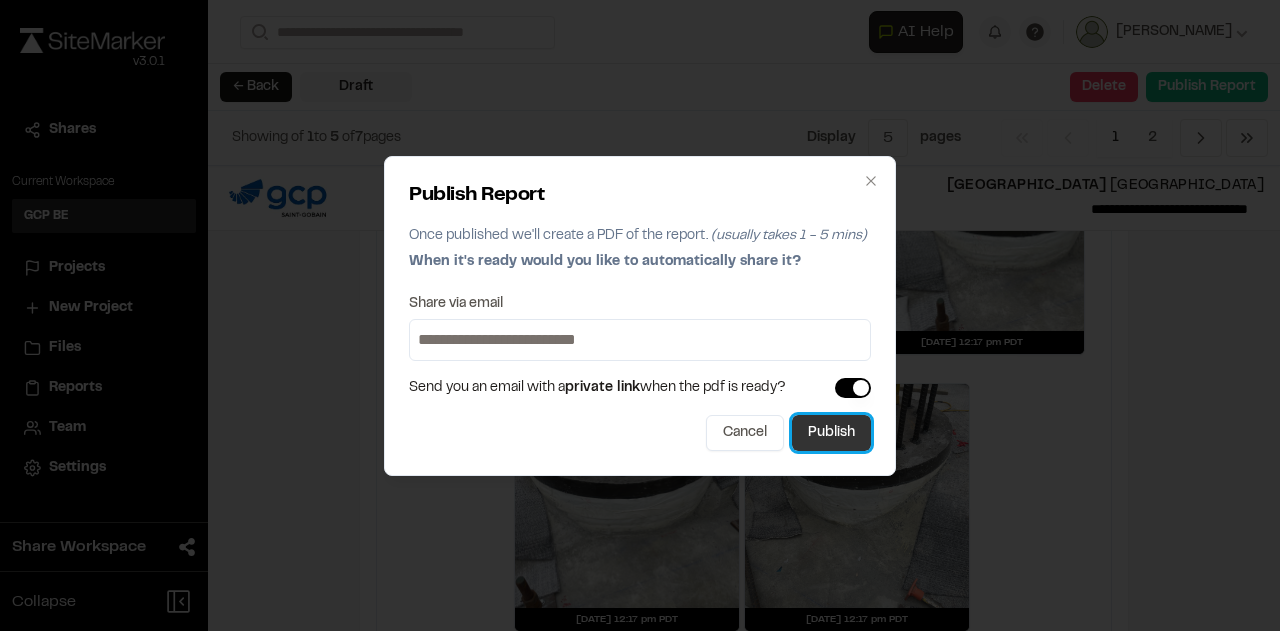 click on "Publish" at bounding box center (831, 433) 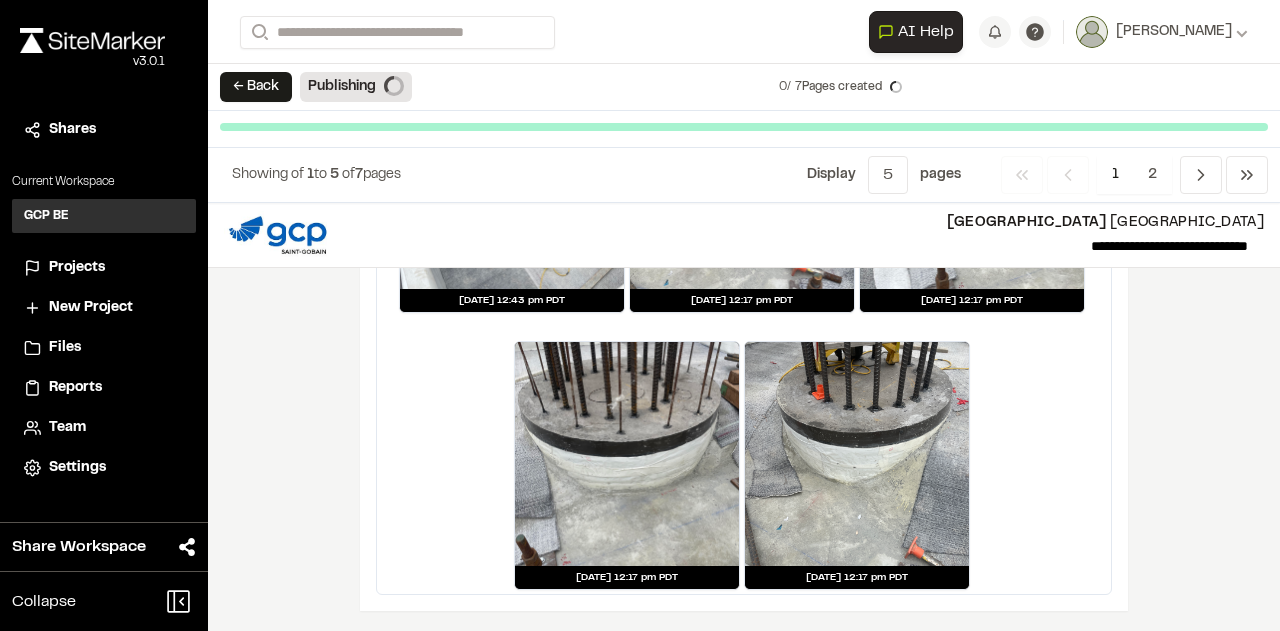 scroll, scrollTop: 4386, scrollLeft: 0, axis: vertical 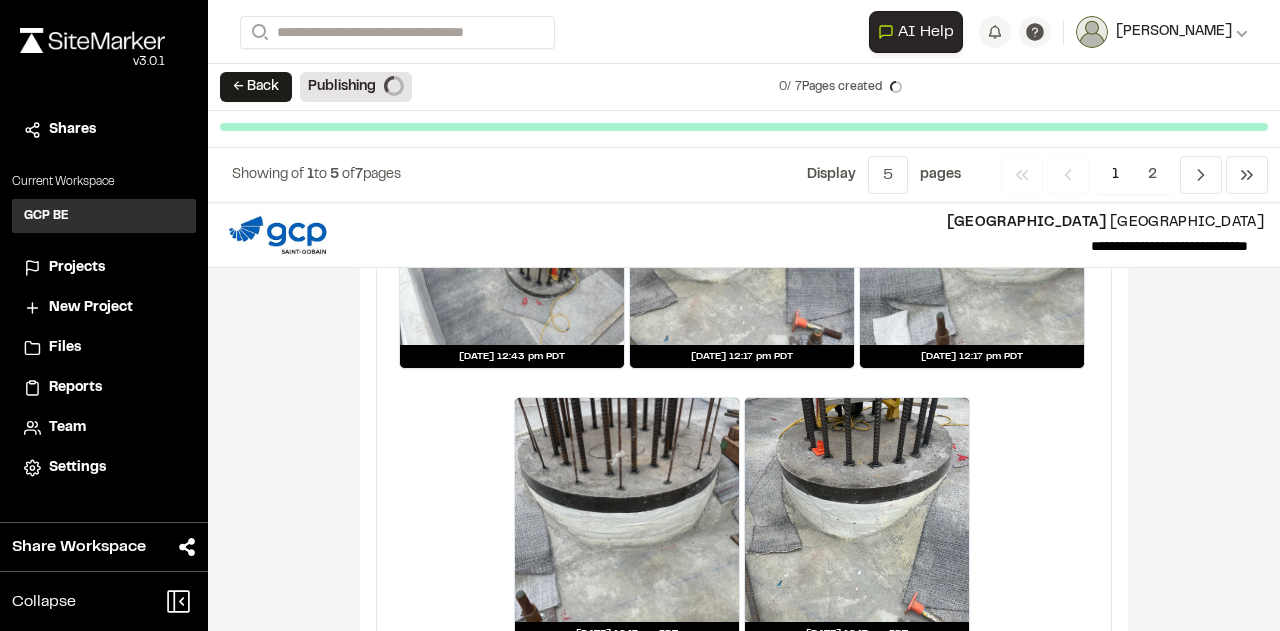 click 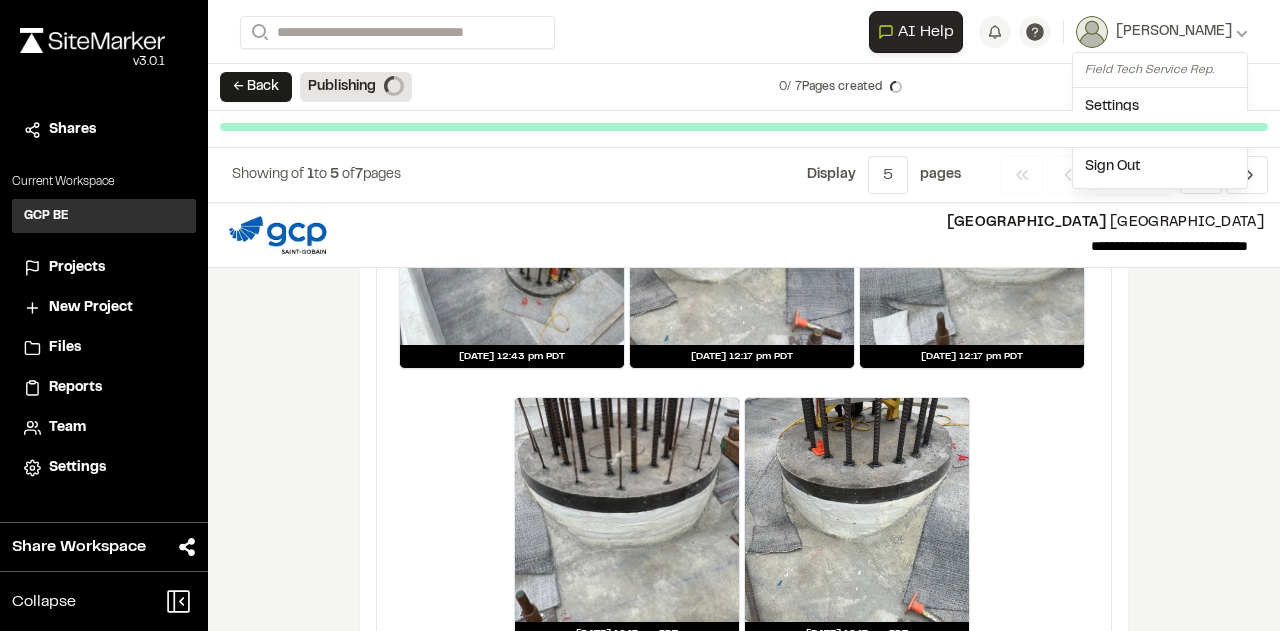 click on "Sign Out" at bounding box center [1160, 167] 